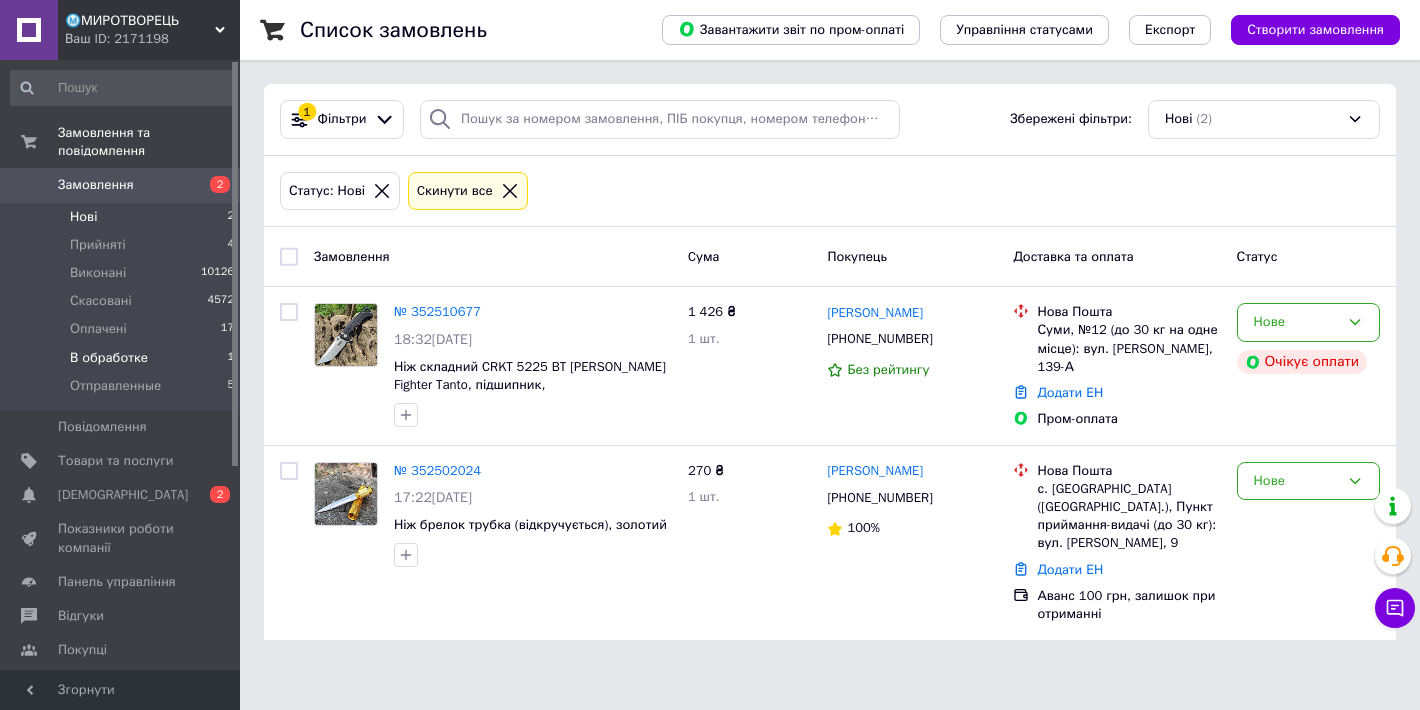 scroll, scrollTop: 0, scrollLeft: 0, axis: both 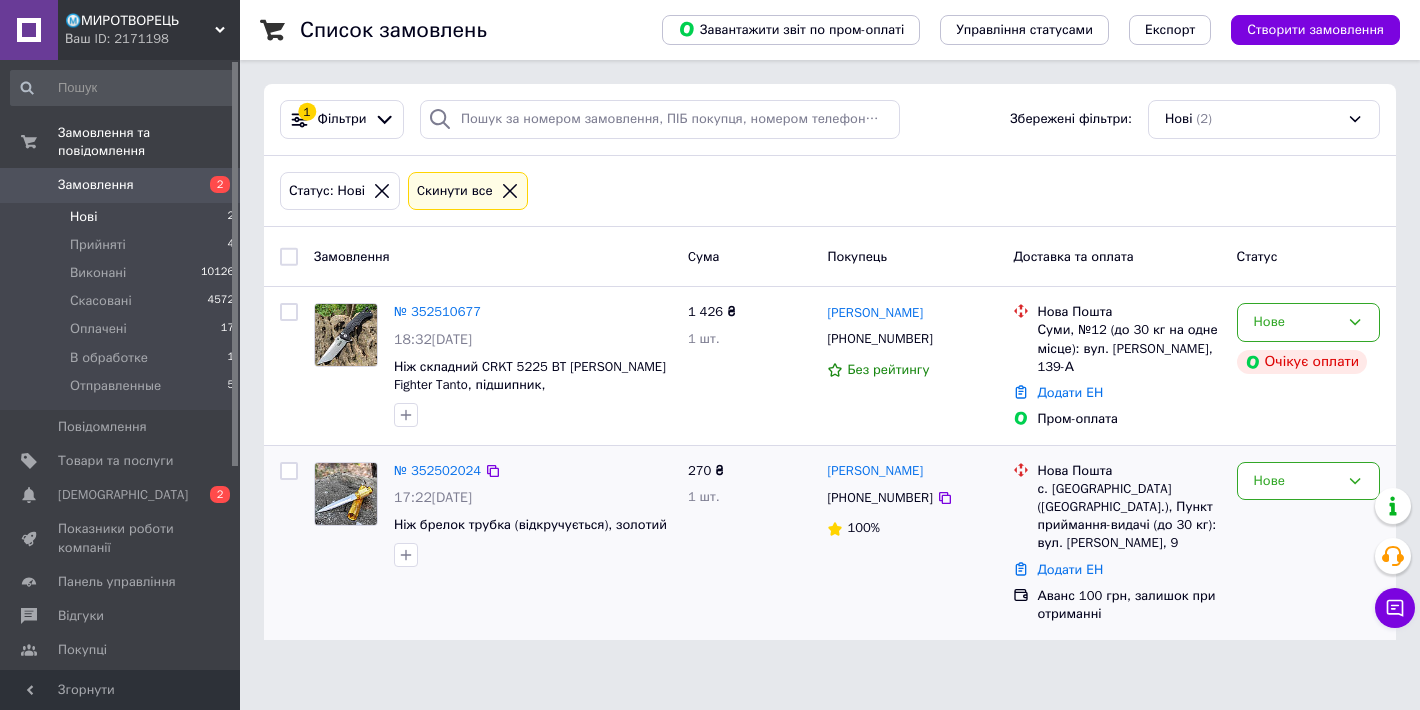 click on "Нове" at bounding box center (1308, 543) 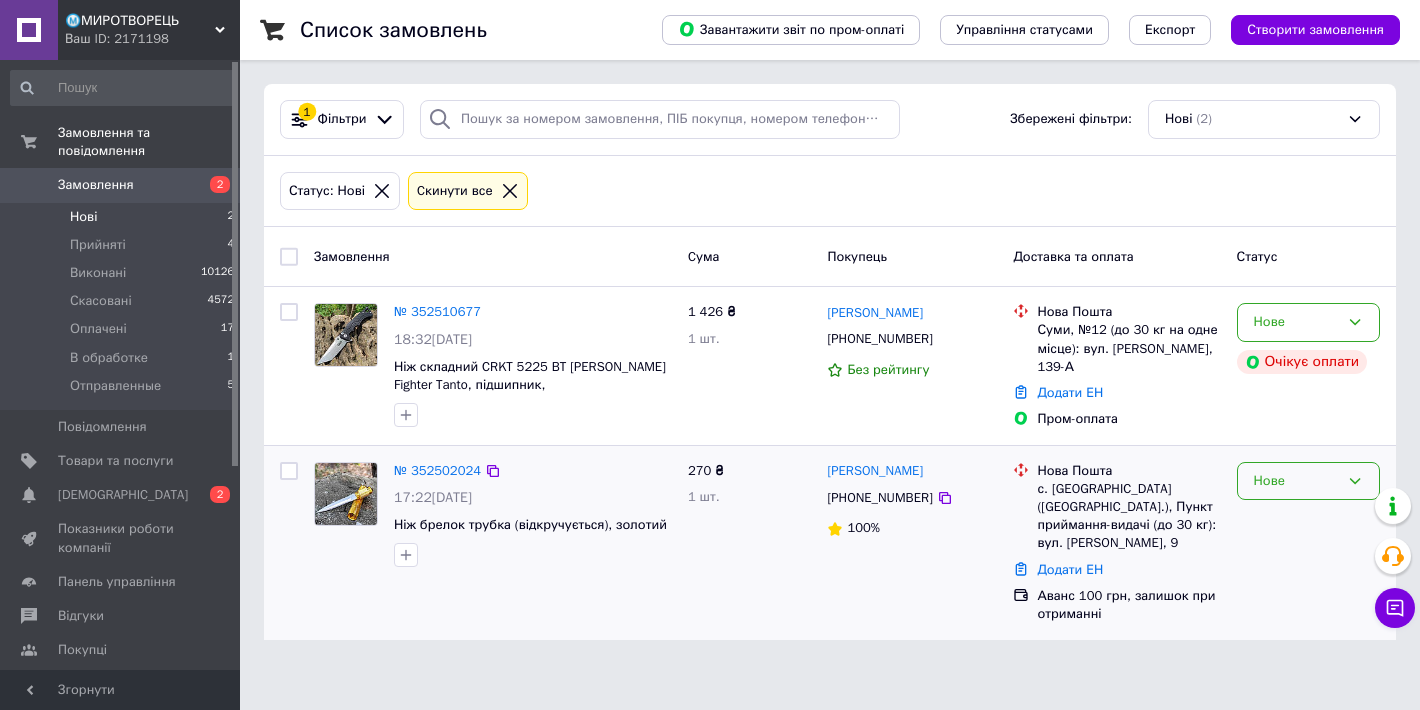 click on "Нове" at bounding box center (1308, 481) 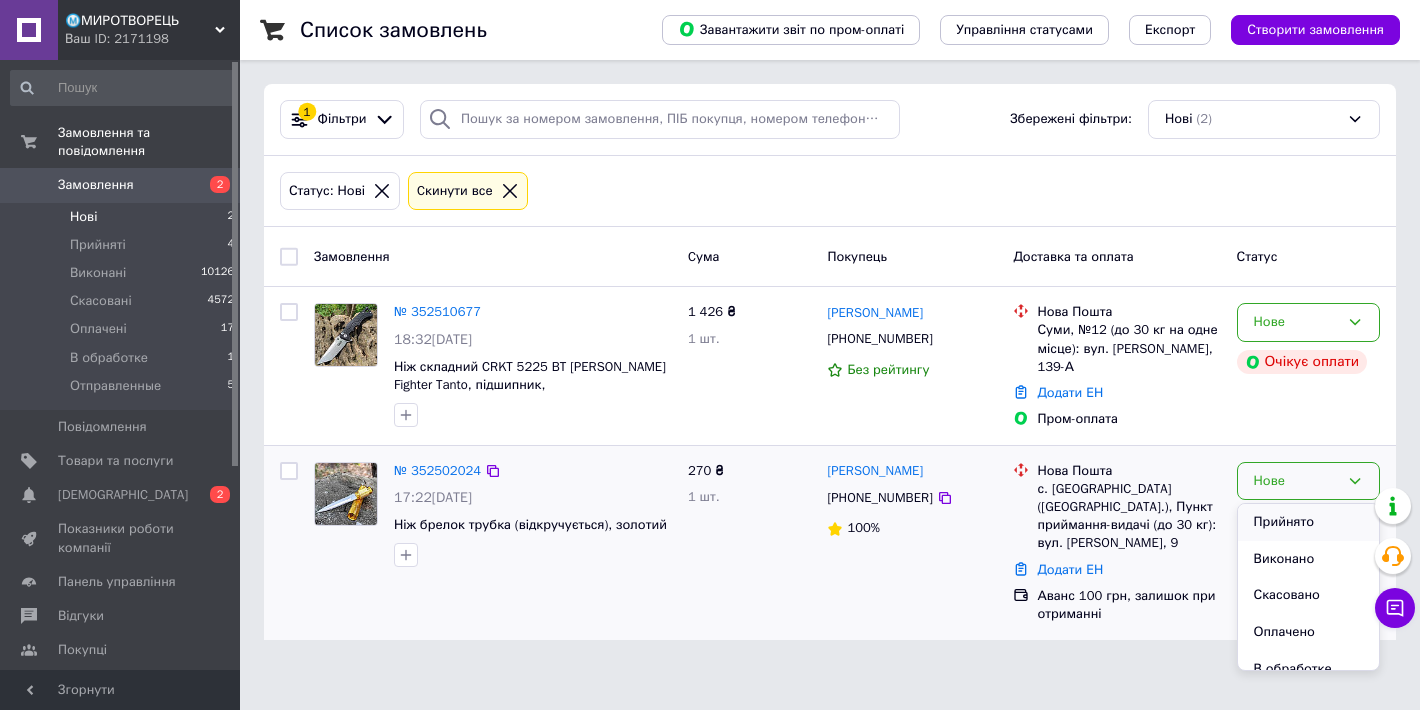 click on "Прийнято" at bounding box center (1308, 522) 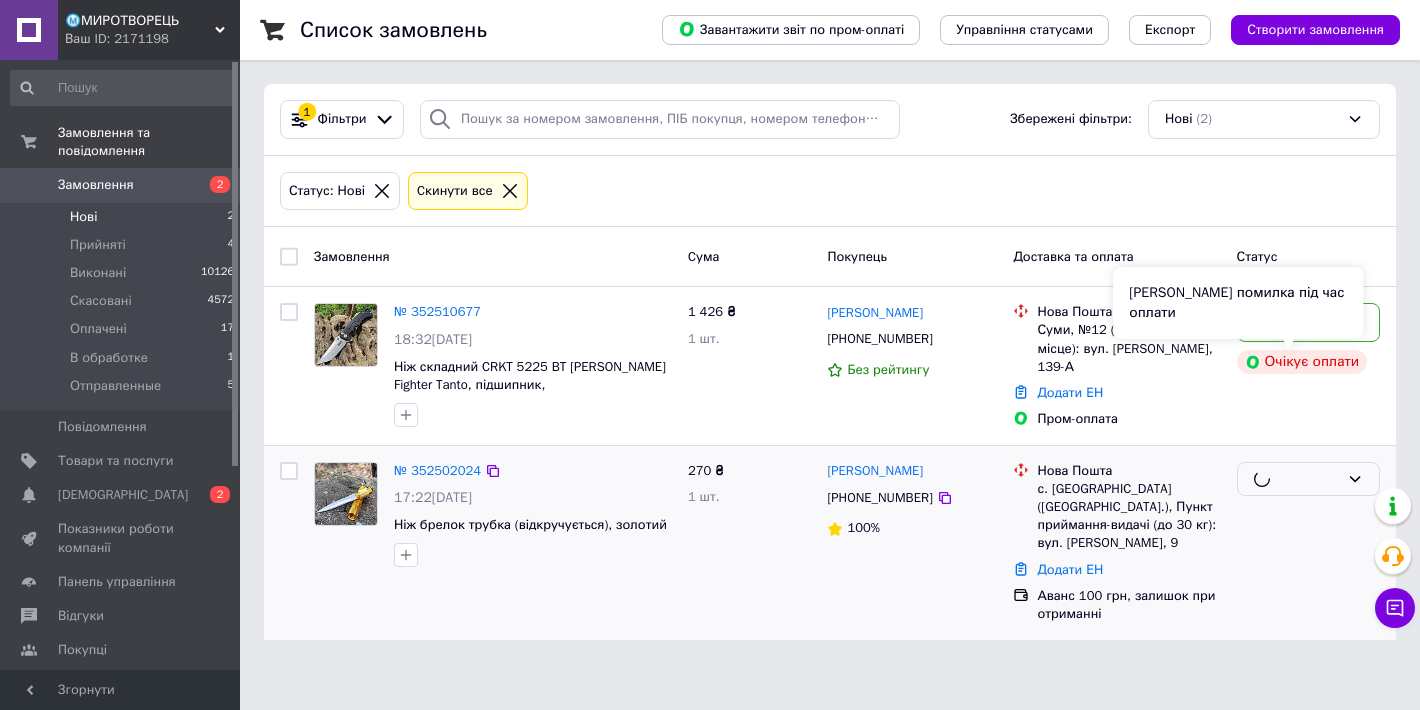 click on "[PERSON_NAME] помилка під час оплати" at bounding box center (1238, 303) 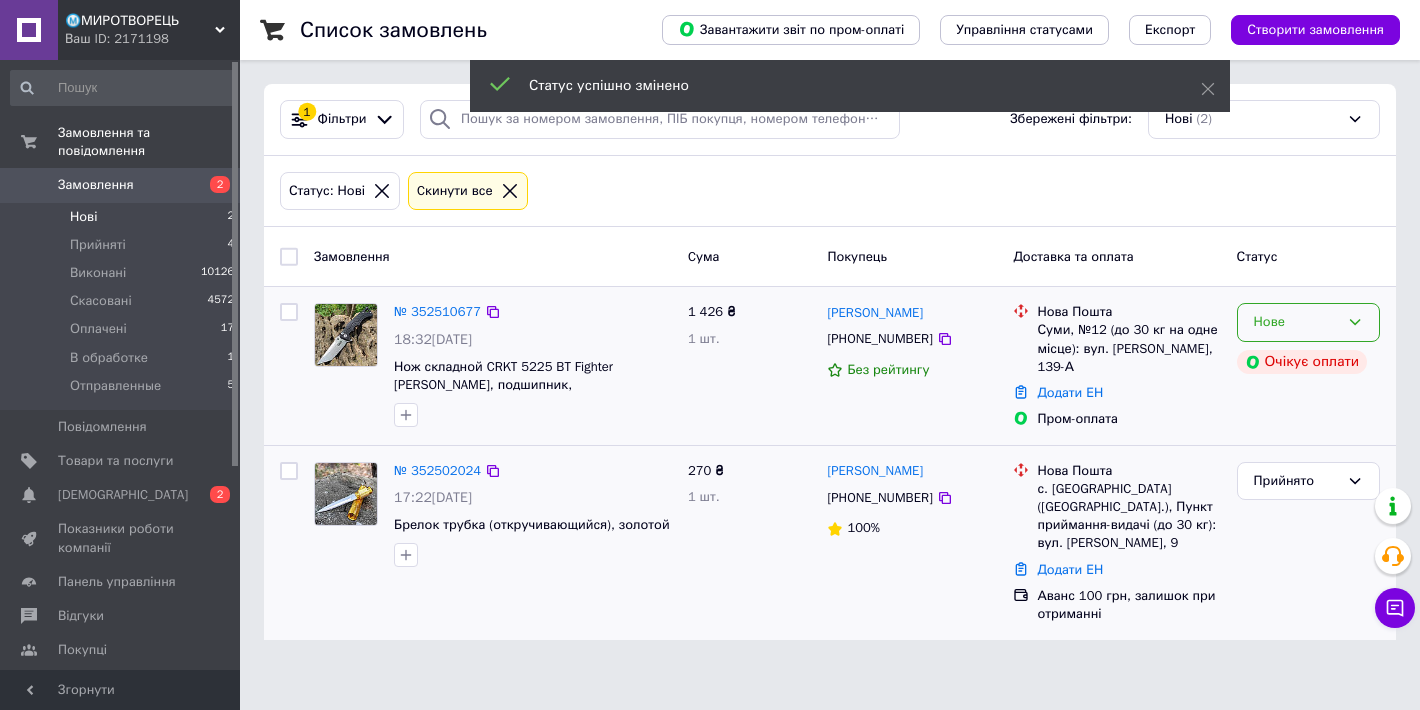 click on "Нове" at bounding box center [1308, 322] 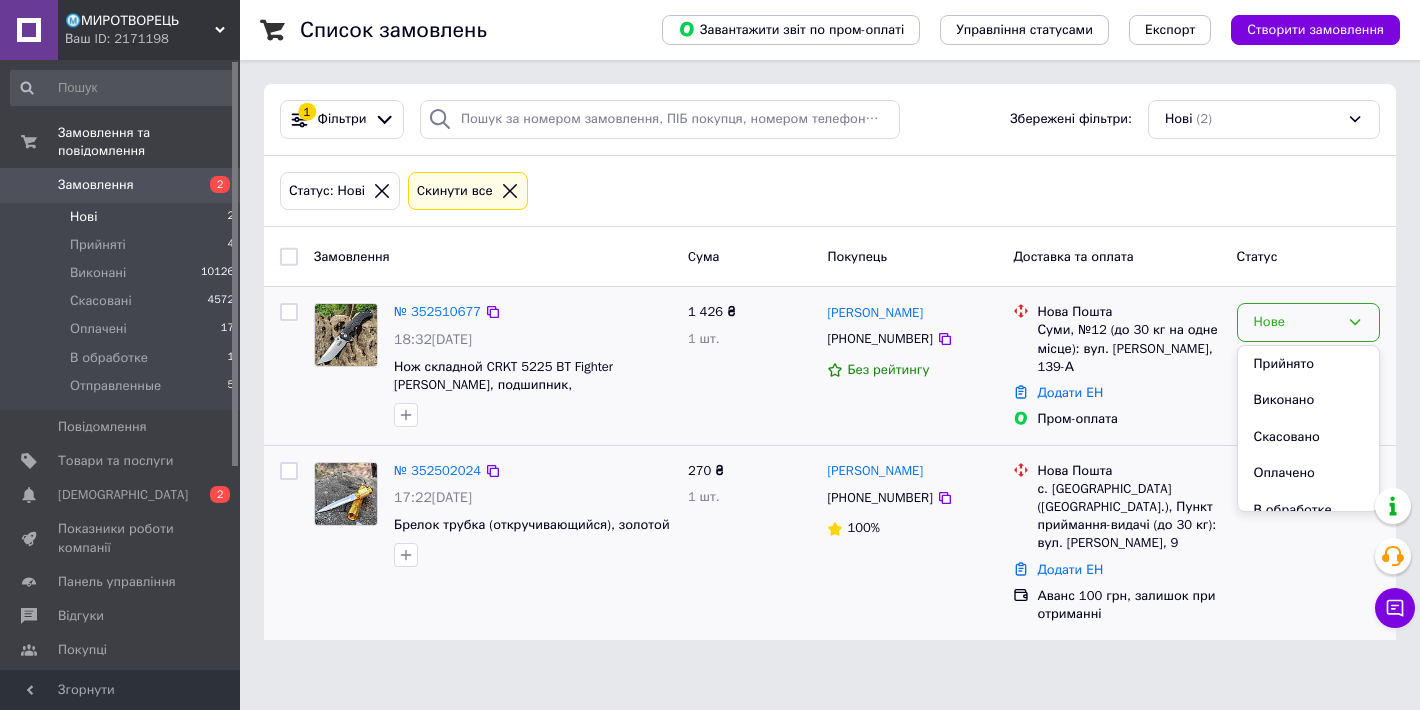 click on "Нова Пошта Суми, №12 (до 30 кг на одне місце): вул. Кондратьєва Герасима, 139-А Додати ЕН Пром-оплата" at bounding box center [1116, 366] 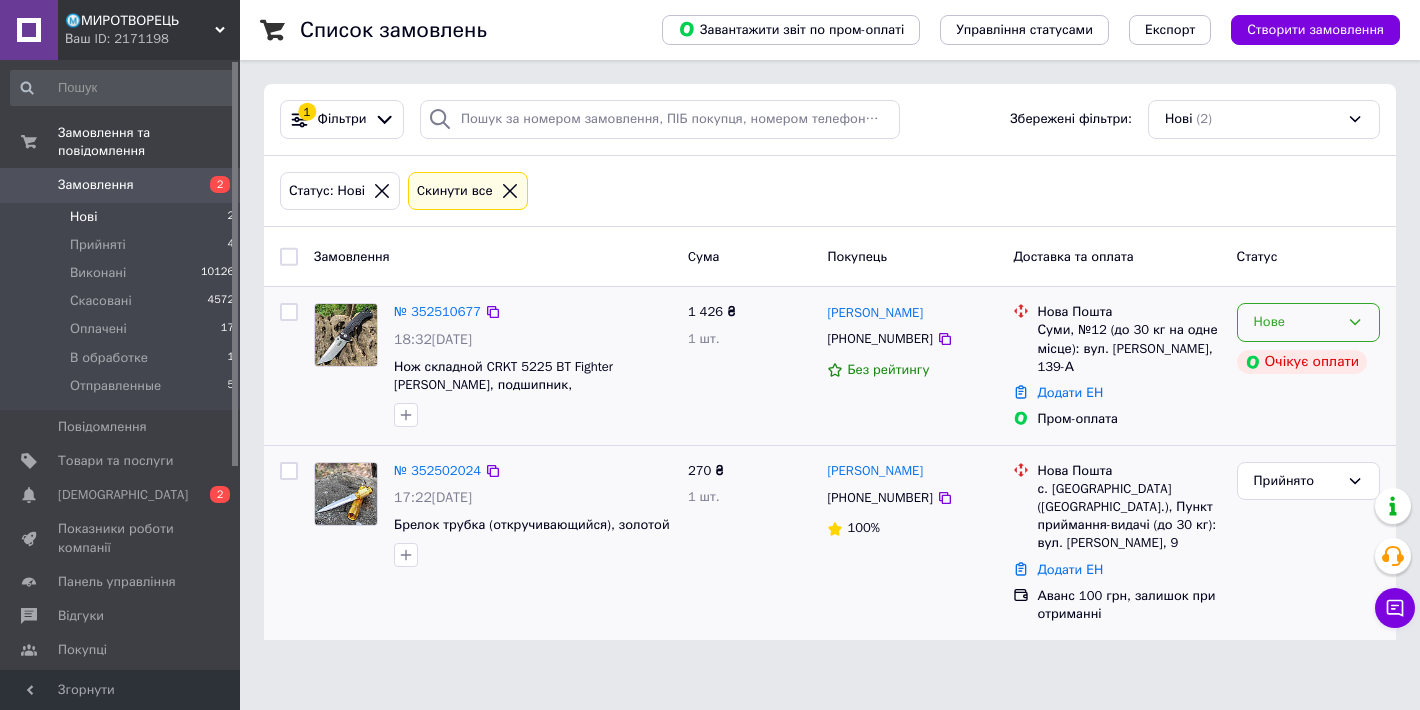click on "Нове" at bounding box center [1296, 322] 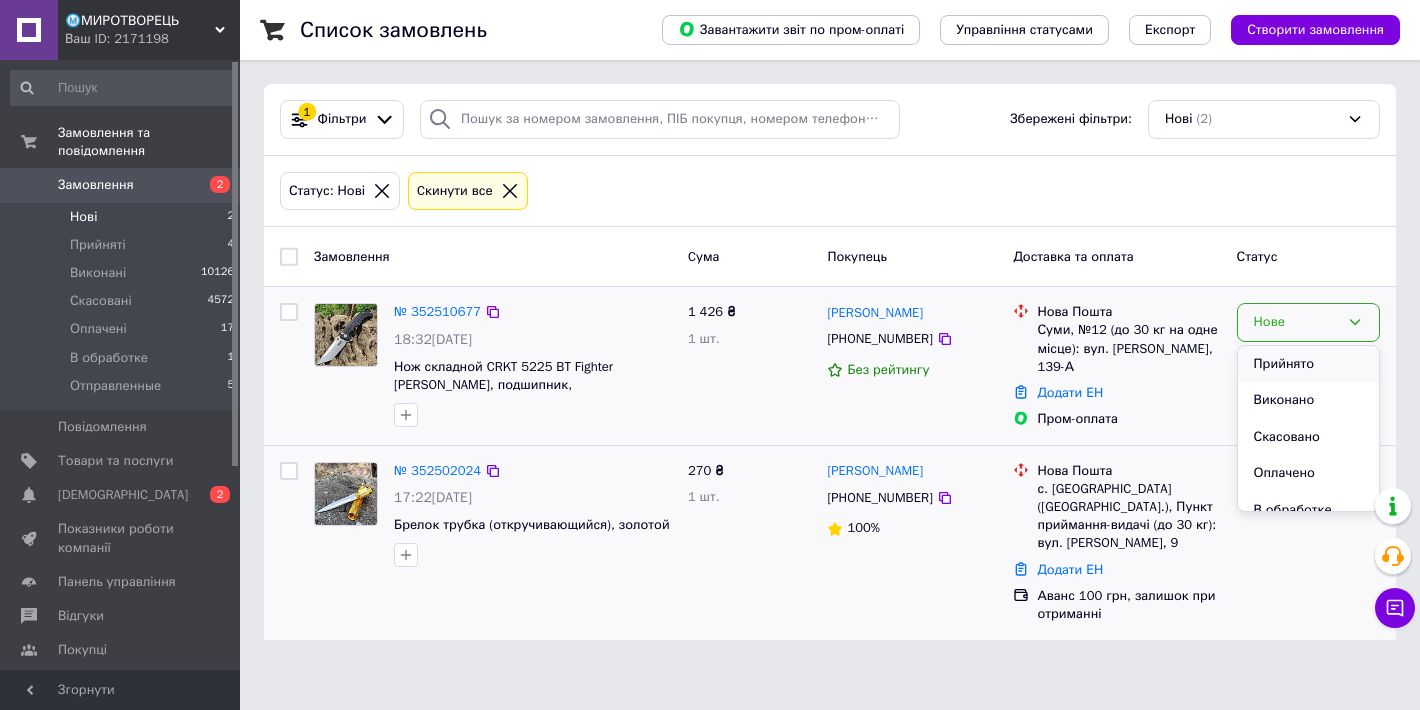 click on "Прийнято" at bounding box center [1308, 364] 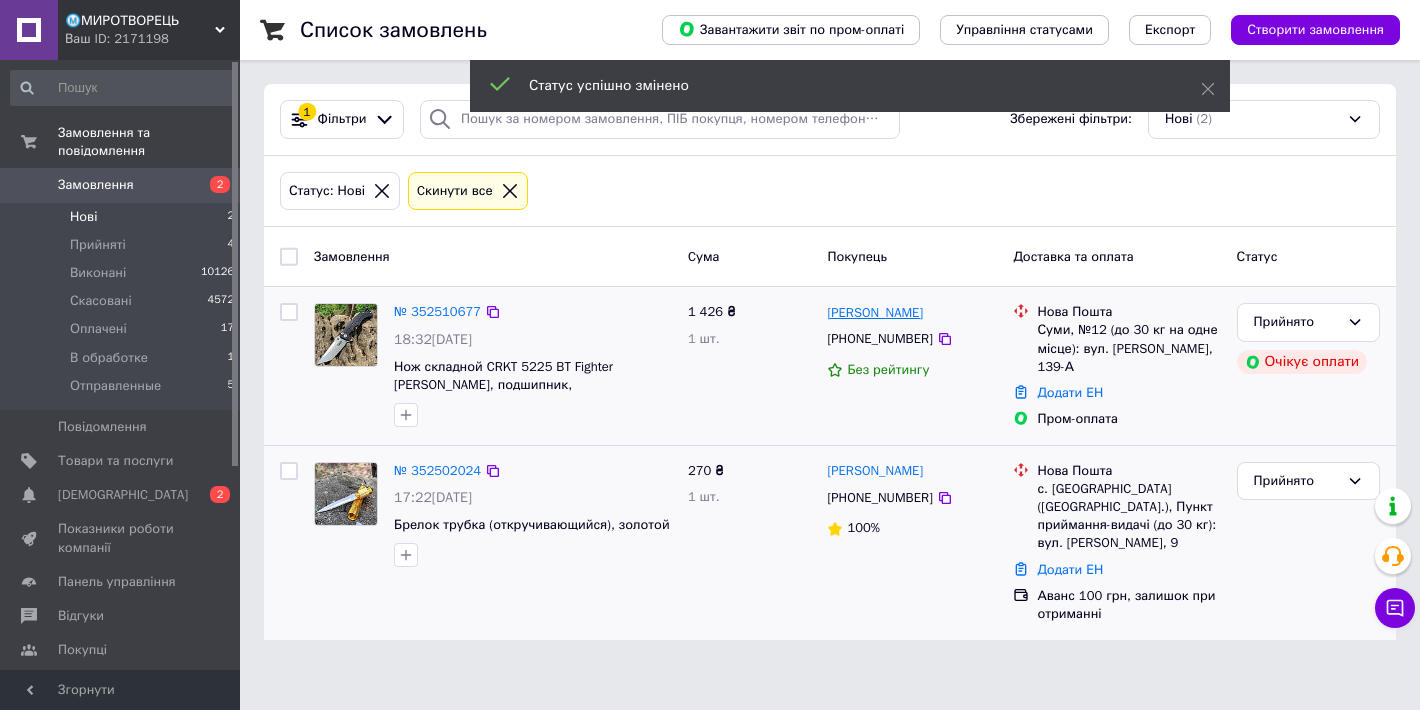 click on "Іван Наконечний" at bounding box center [875, 313] 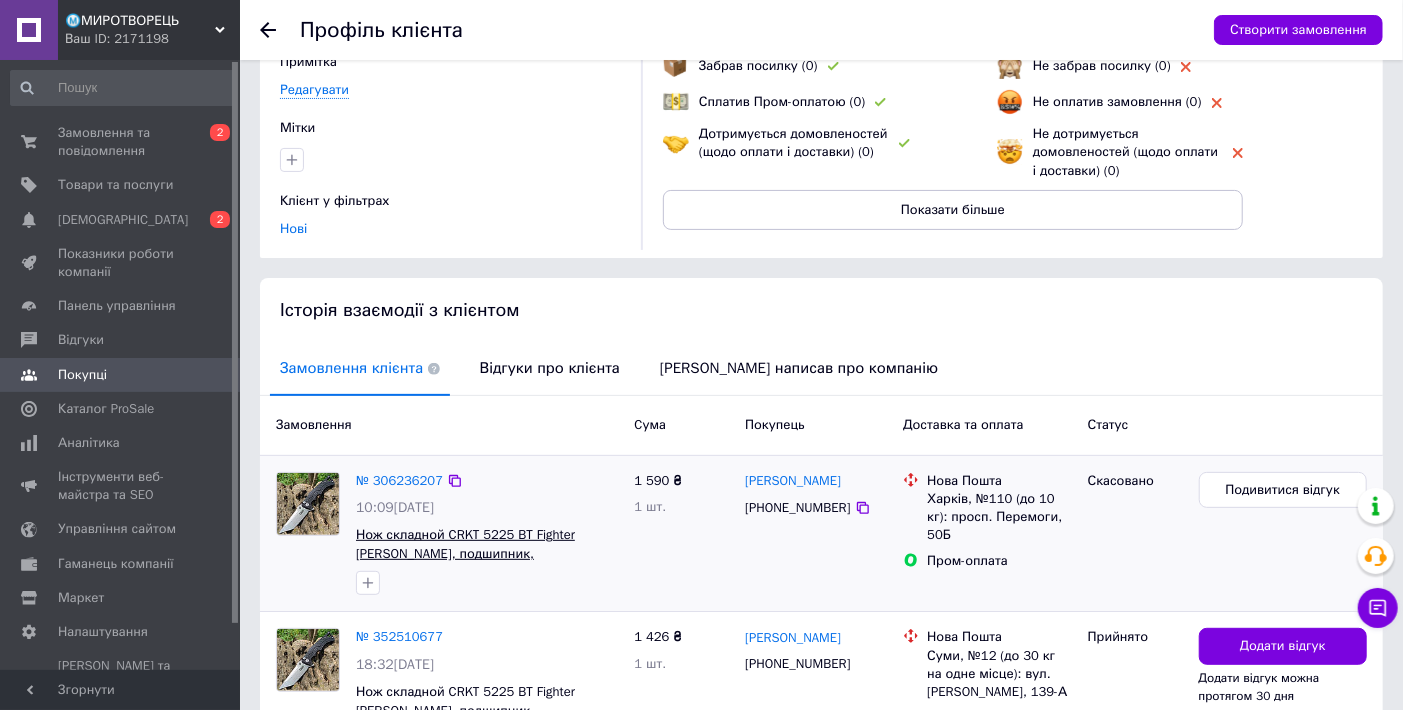 scroll, scrollTop: 333, scrollLeft: 0, axis: vertical 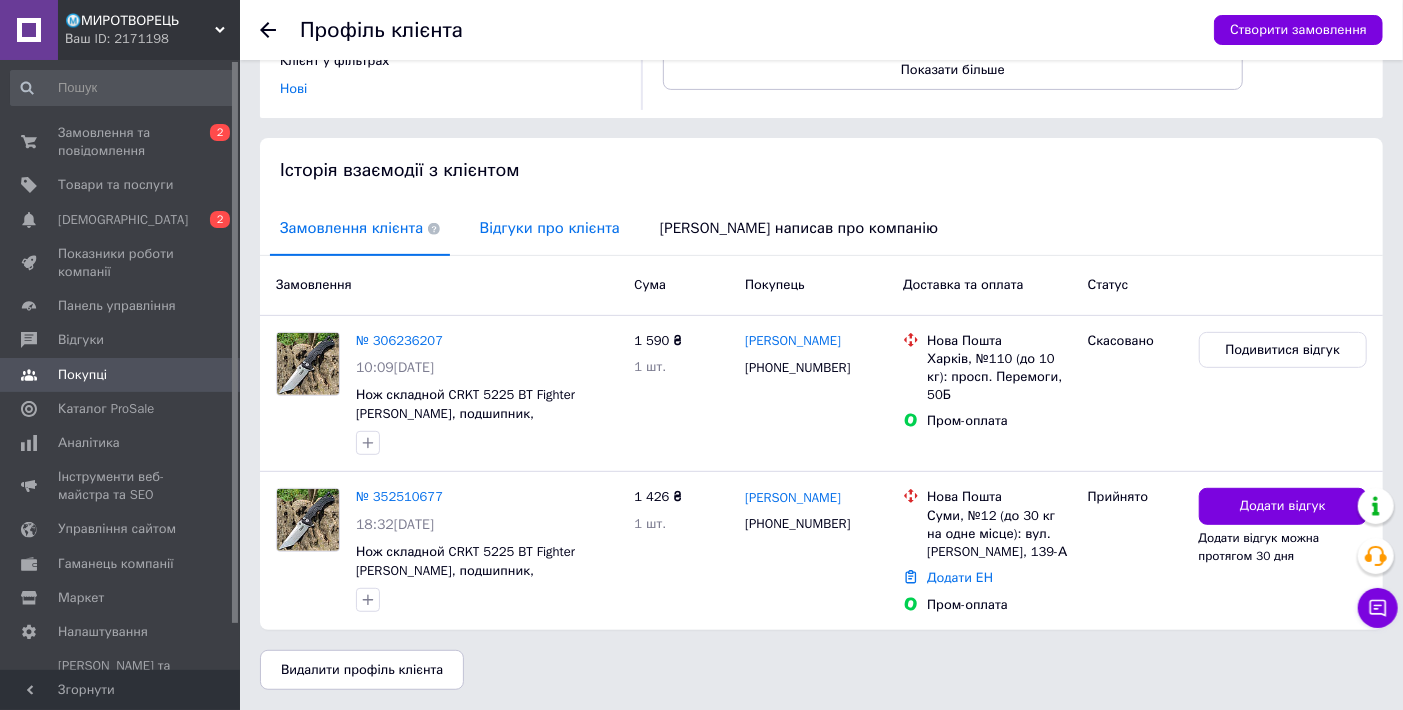 click on "Відгуки про клієнта" at bounding box center [550, 228] 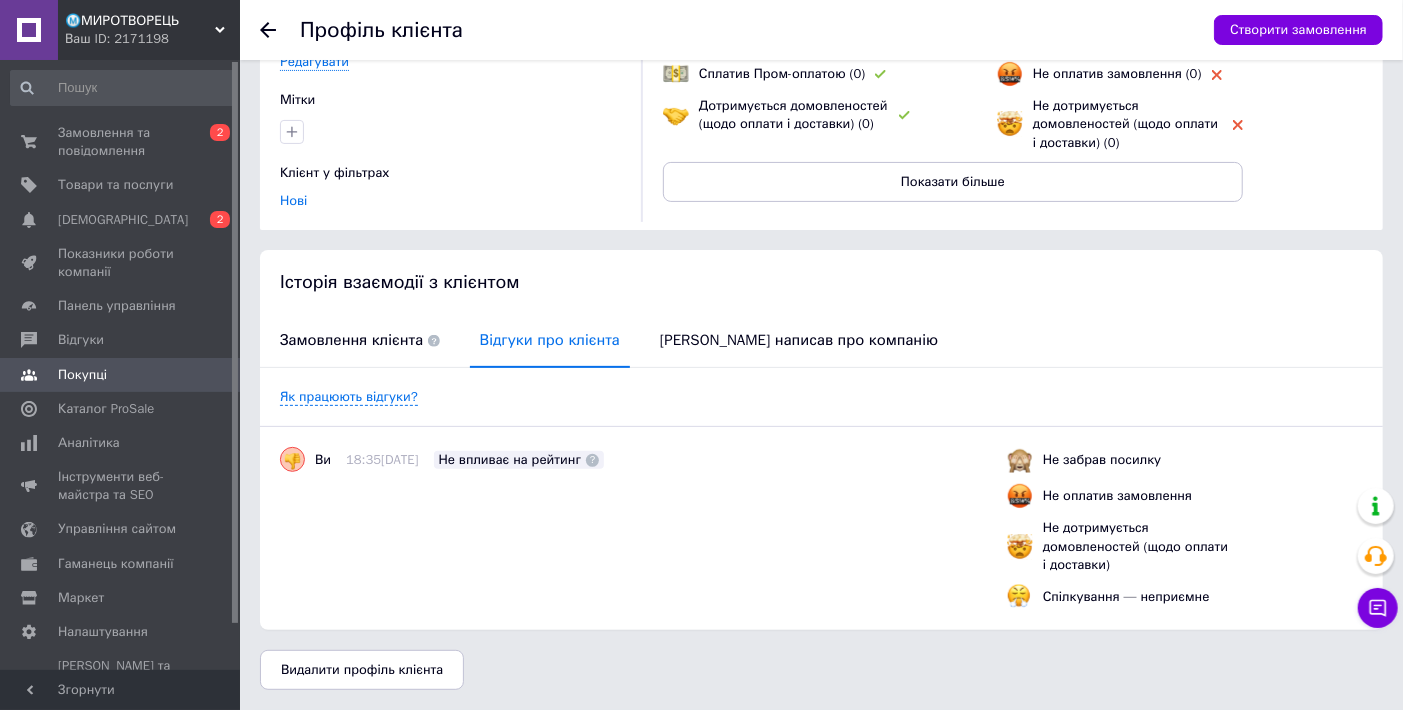 scroll, scrollTop: 212, scrollLeft: 0, axis: vertical 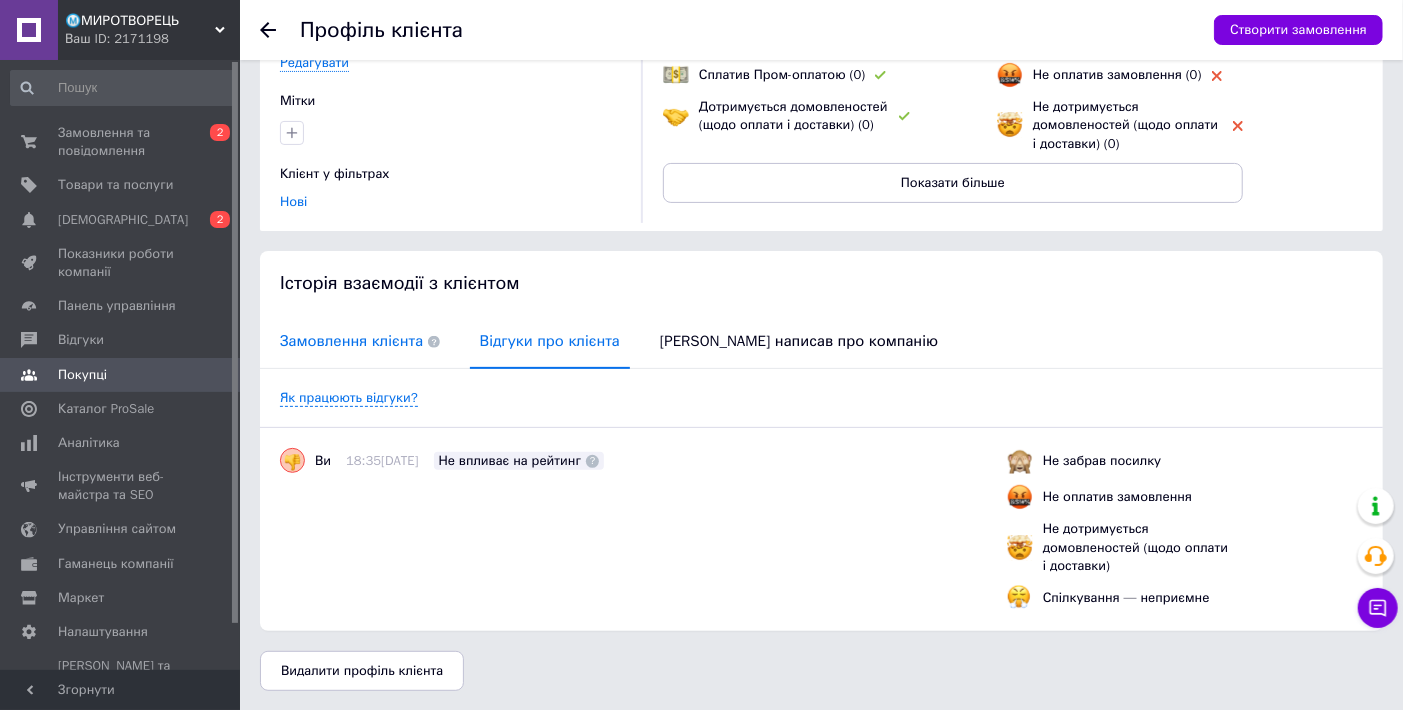 click on "Замовлення клієнта" at bounding box center [360, 341] 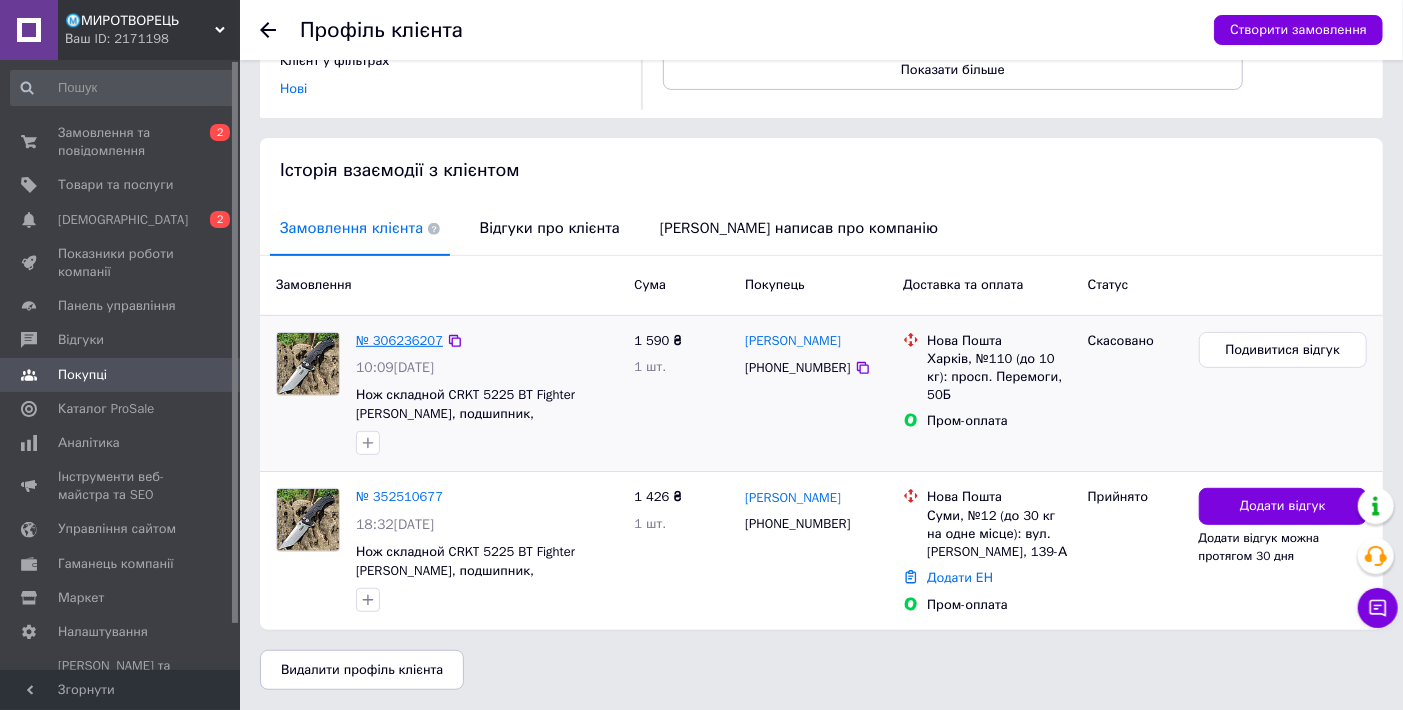 click on "№ 306236207" at bounding box center [399, 340] 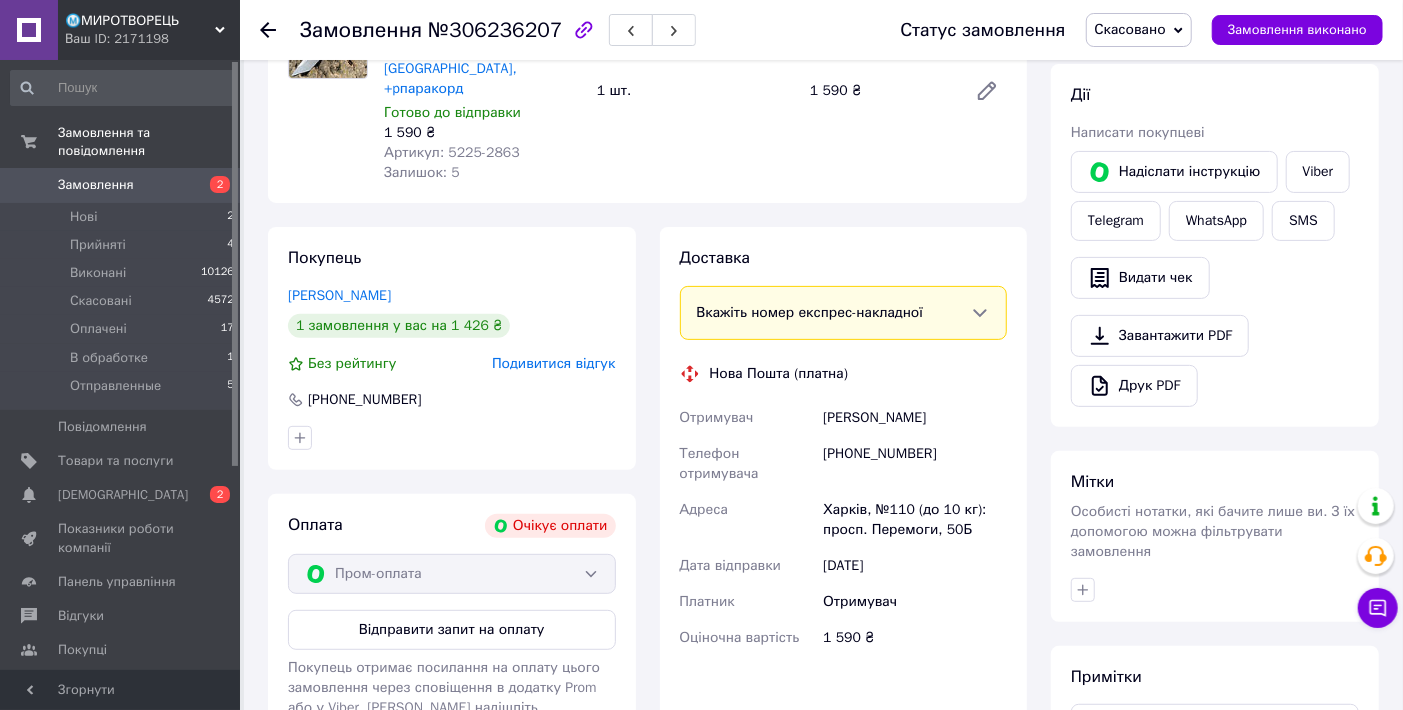scroll, scrollTop: 0, scrollLeft: 0, axis: both 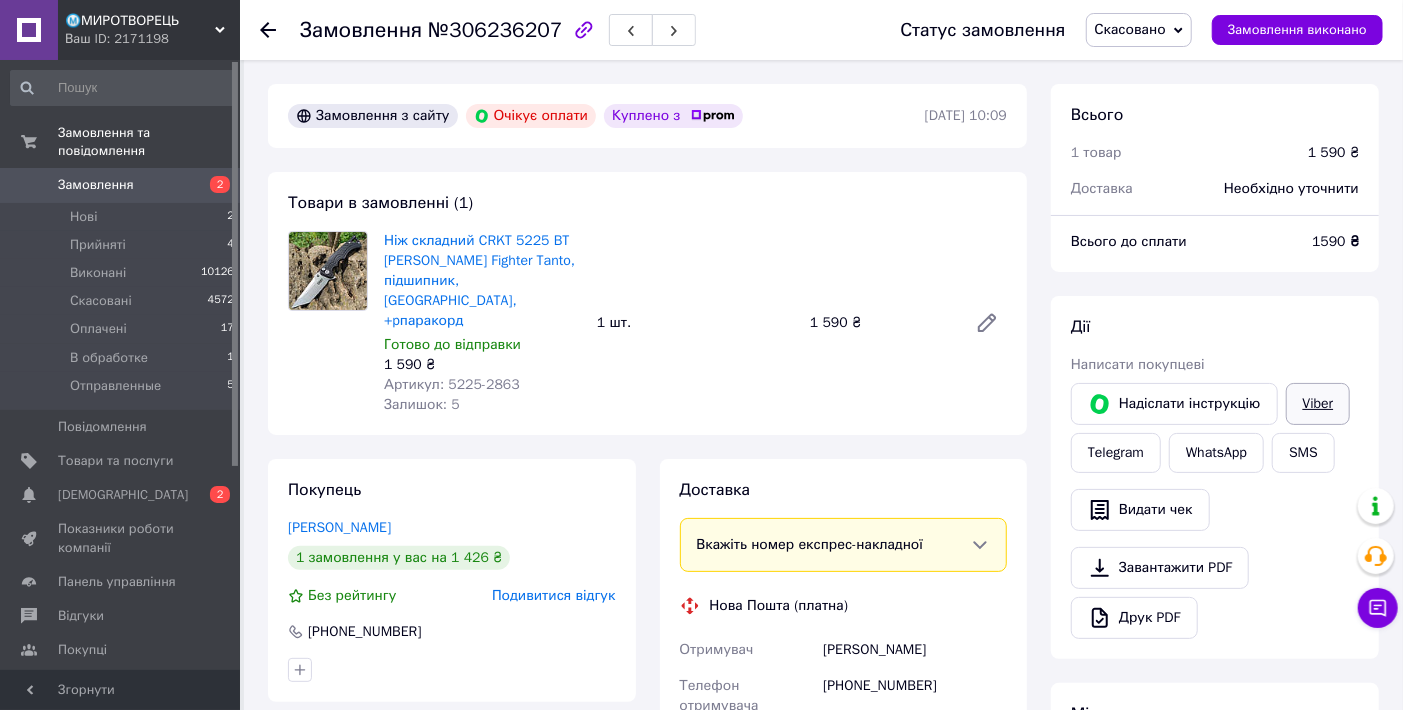 click on "Viber" at bounding box center (1318, 404) 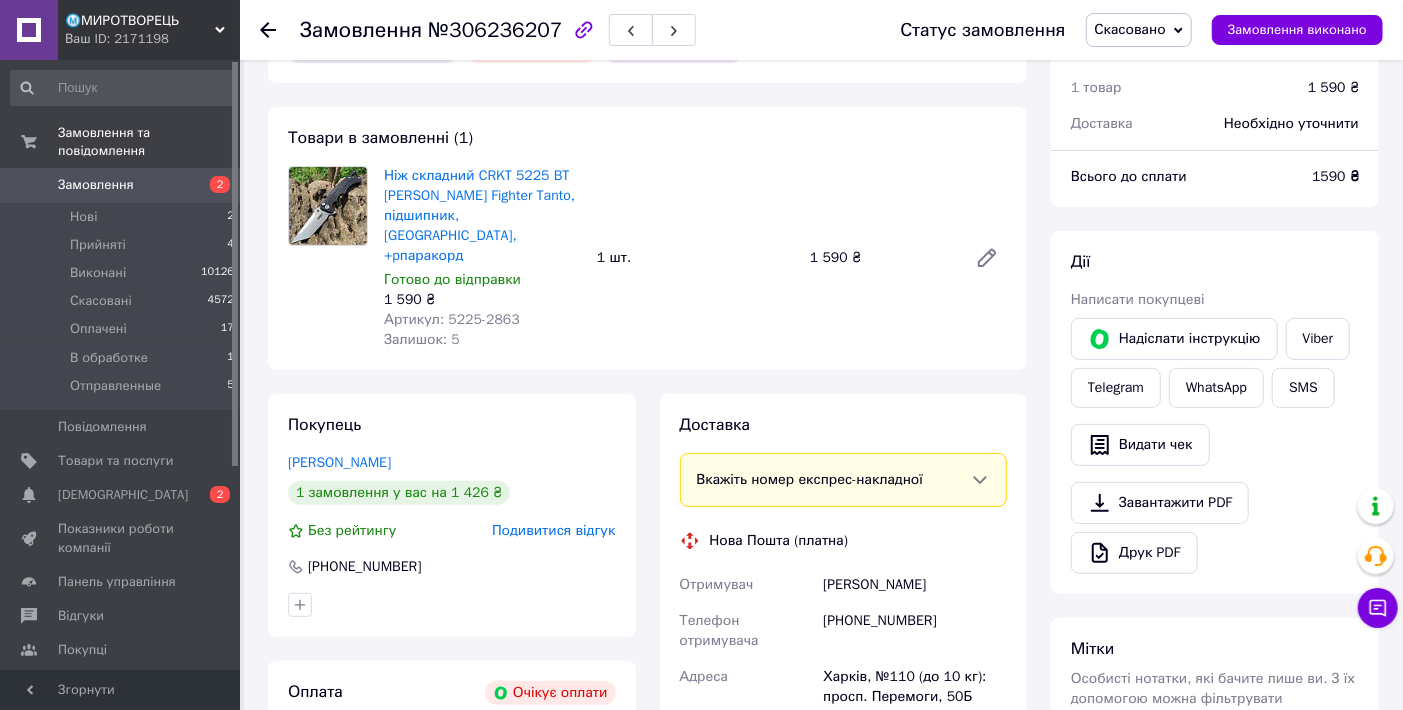 scroll, scrollTop: 111, scrollLeft: 0, axis: vertical 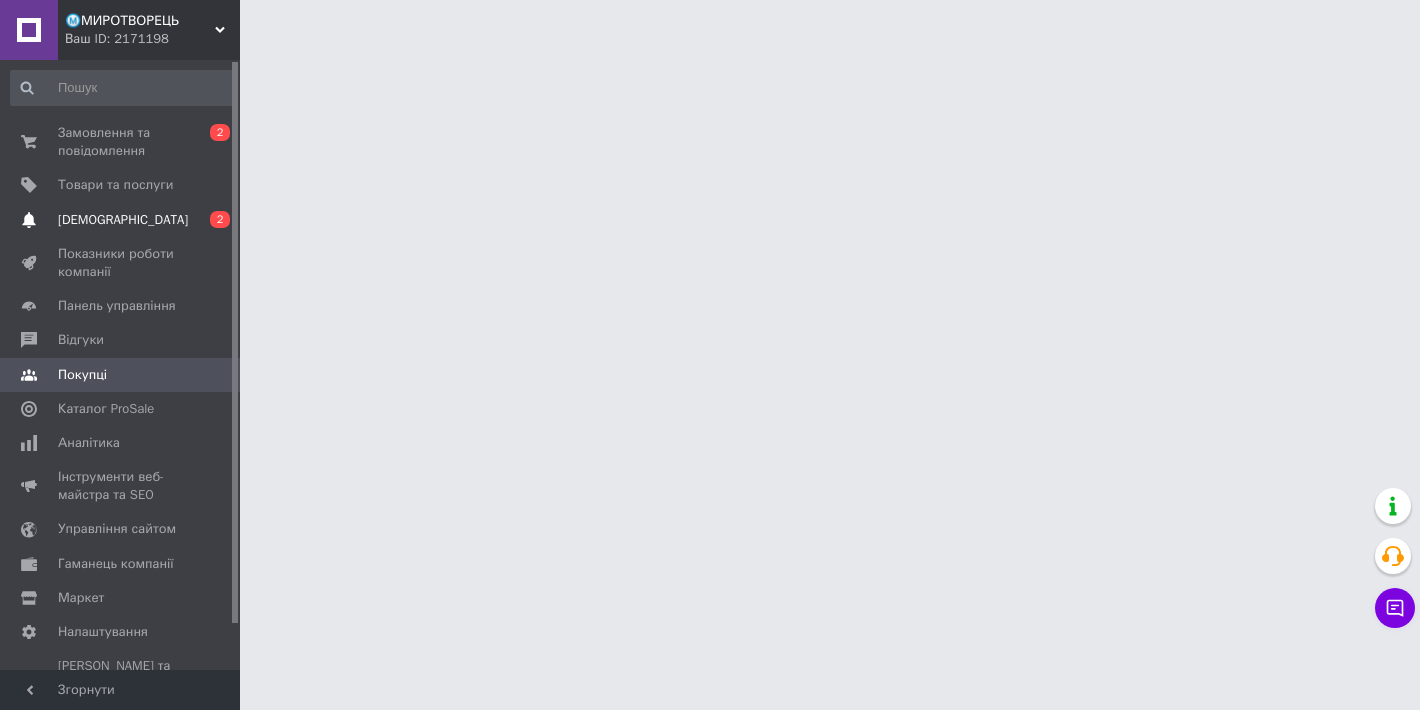 click on "Сповіщення 0 2" at bounding box center (123, 220) 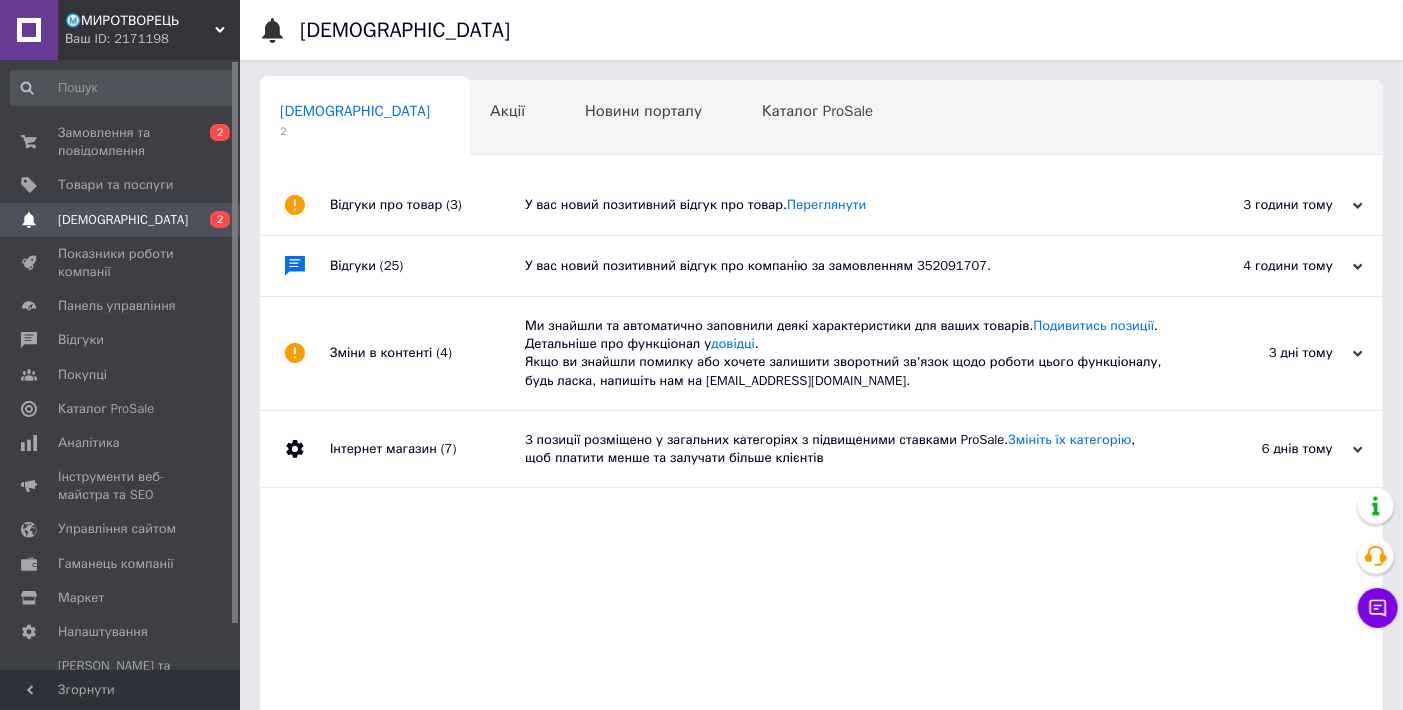 click on "У вас новий позитивний відгук про компанію за замовленням 352091707." at bounding box center (844, 266) 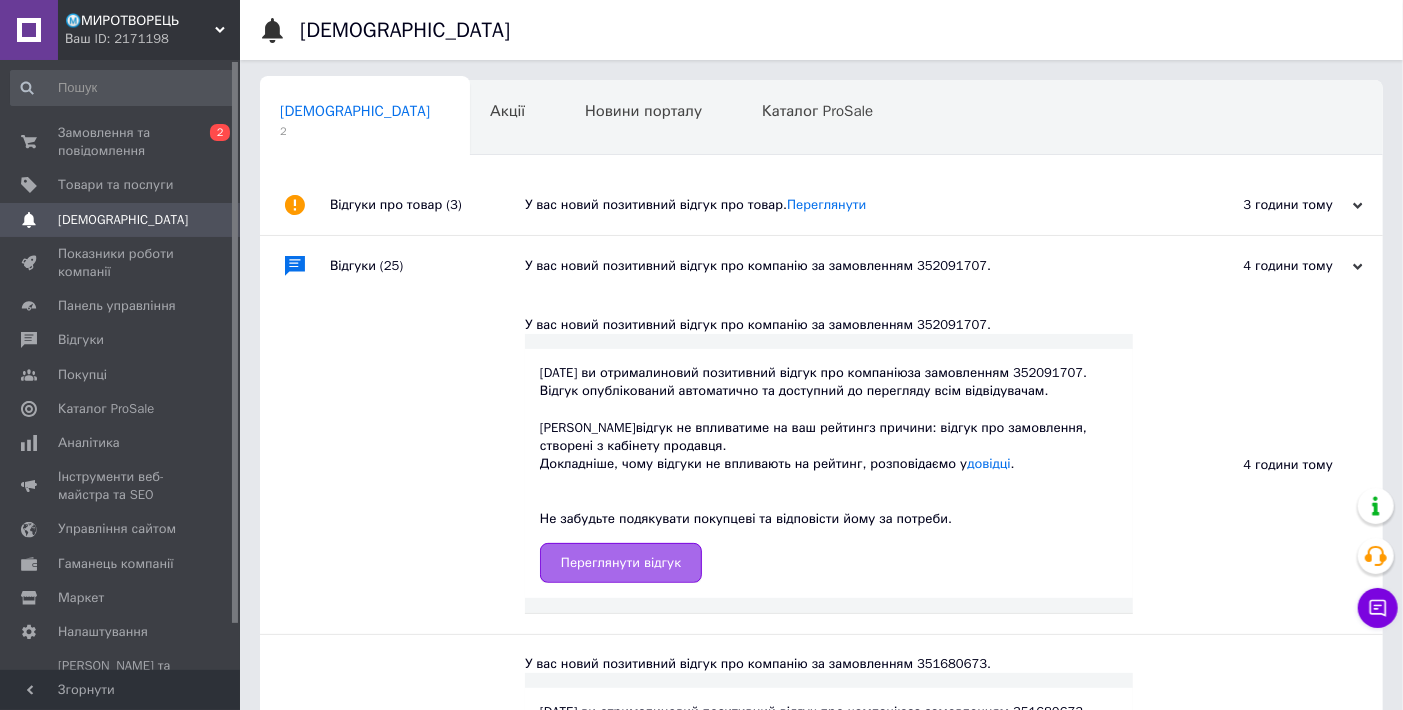 click on "Переглянути відгук" at bounding box center (621, 563) 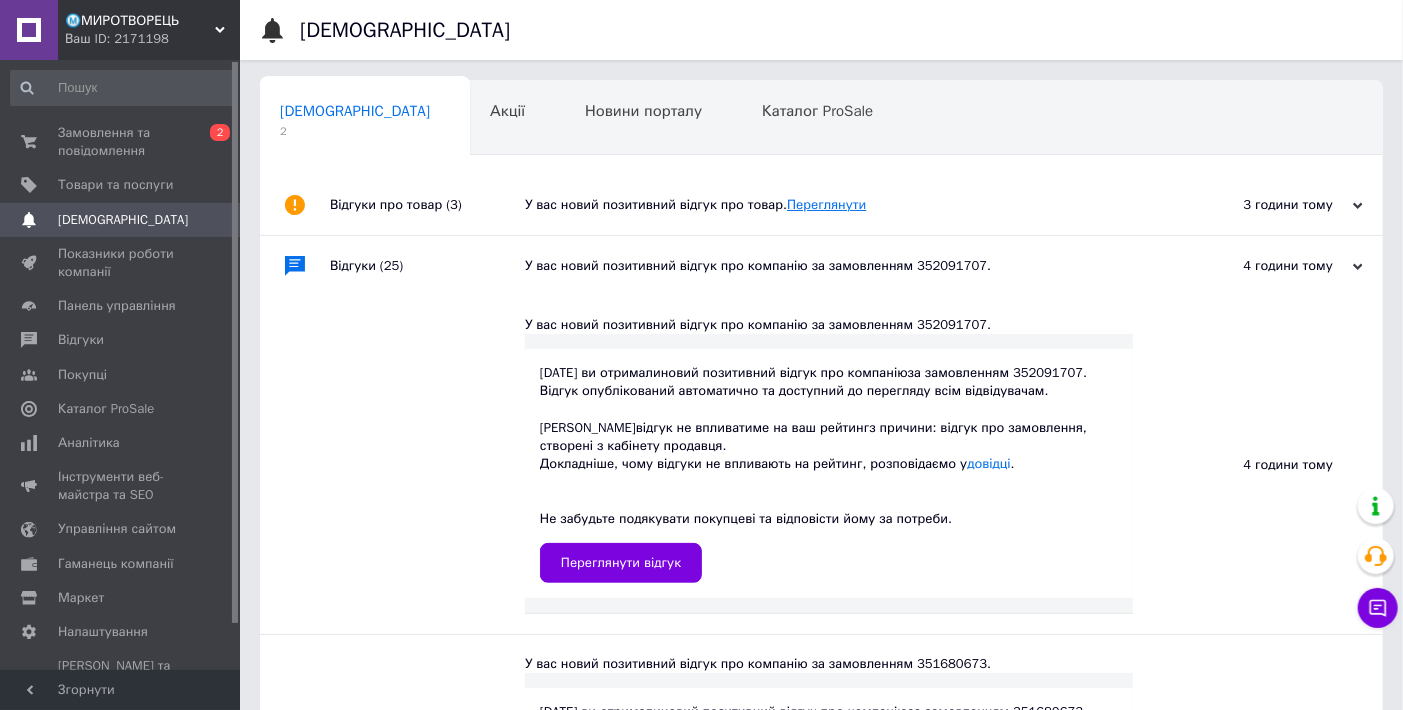 click on "Переглянути" at bounding box center [826, 204] 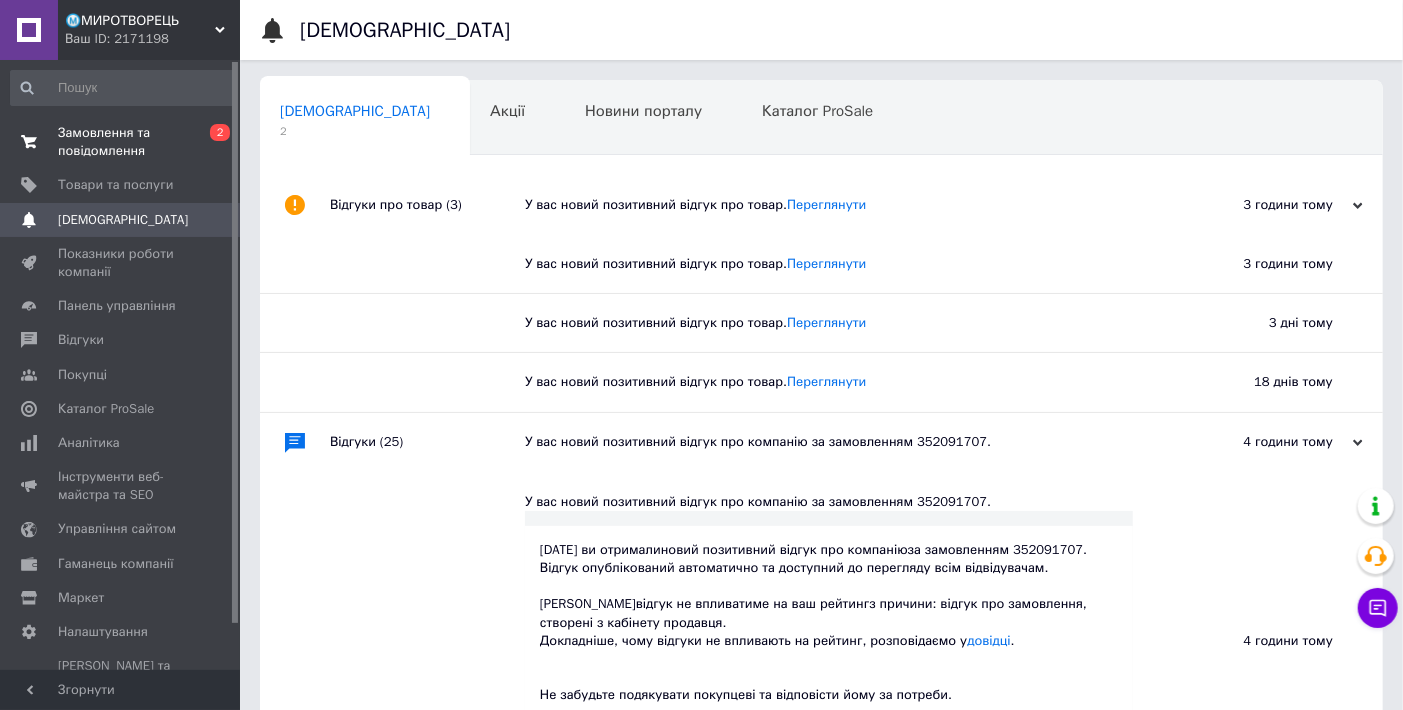 click on "Замовлення та повідомлення" at bounding box center (121, 142) 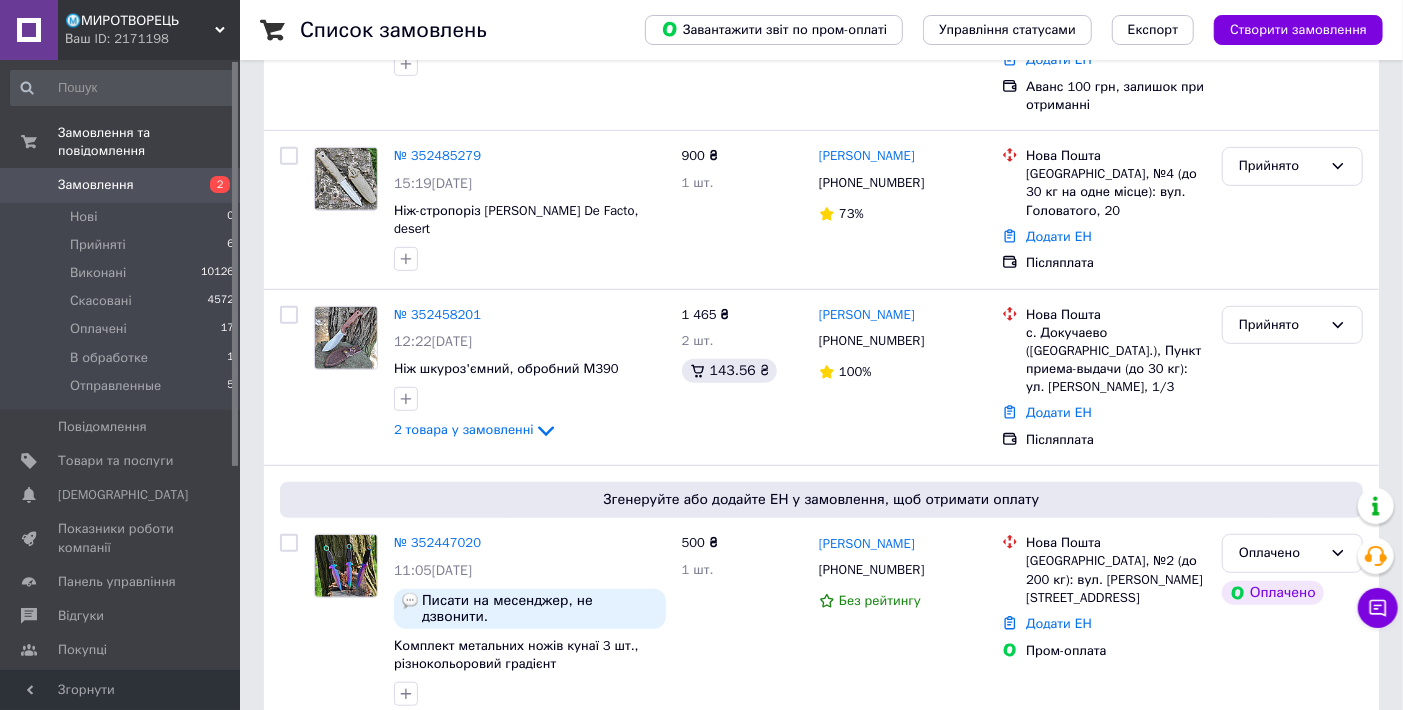 scroll, scrollTop: 333, scrollLeft: 0, axis: vertical 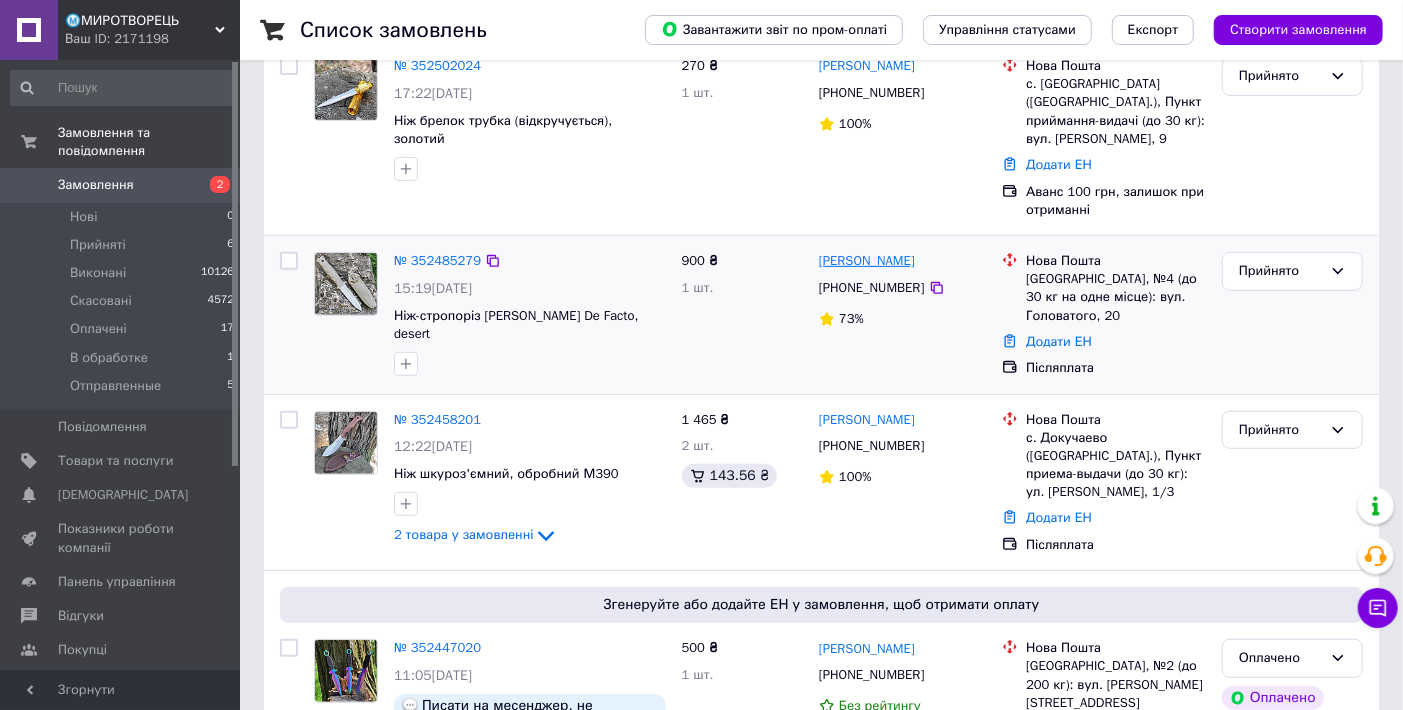 click on "Олександр Нечидюк" at bounding box center (867, 261) 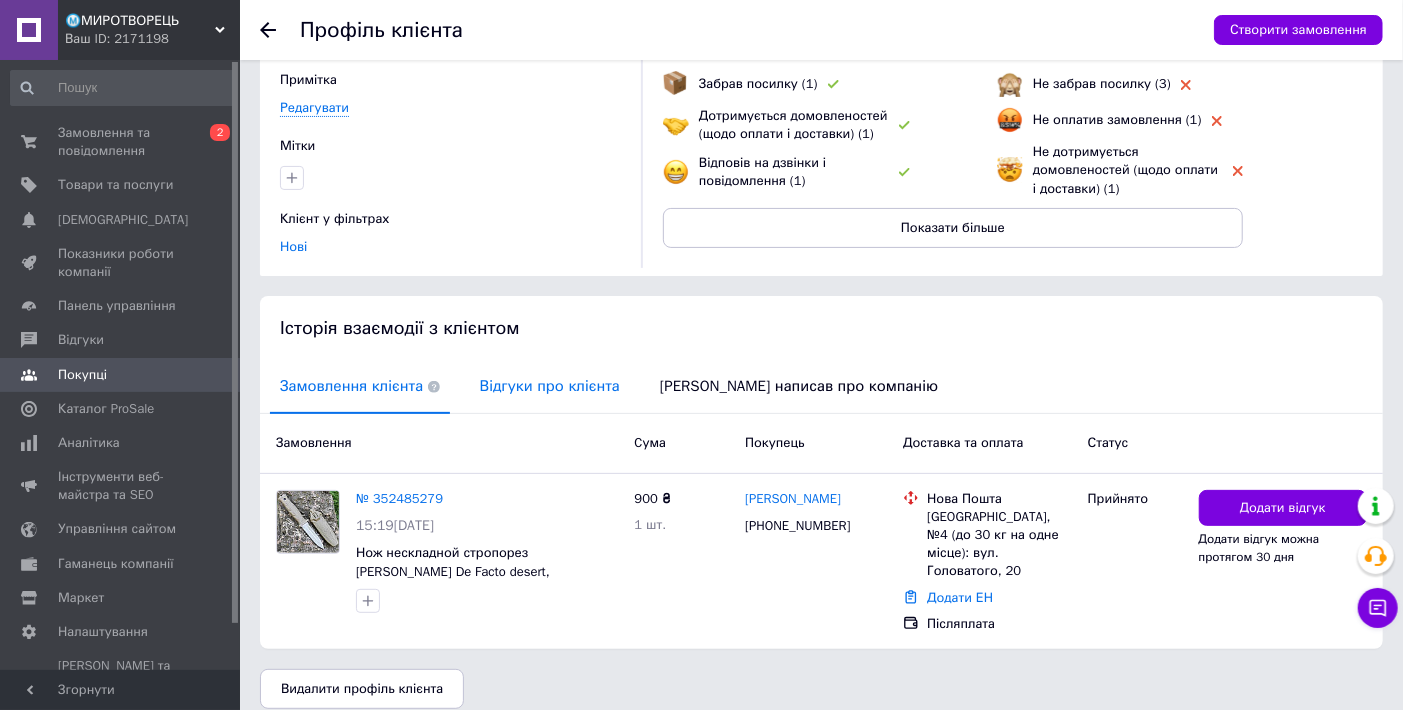 click on "Відгуки про клієнта" at bounding box center [550, 386] 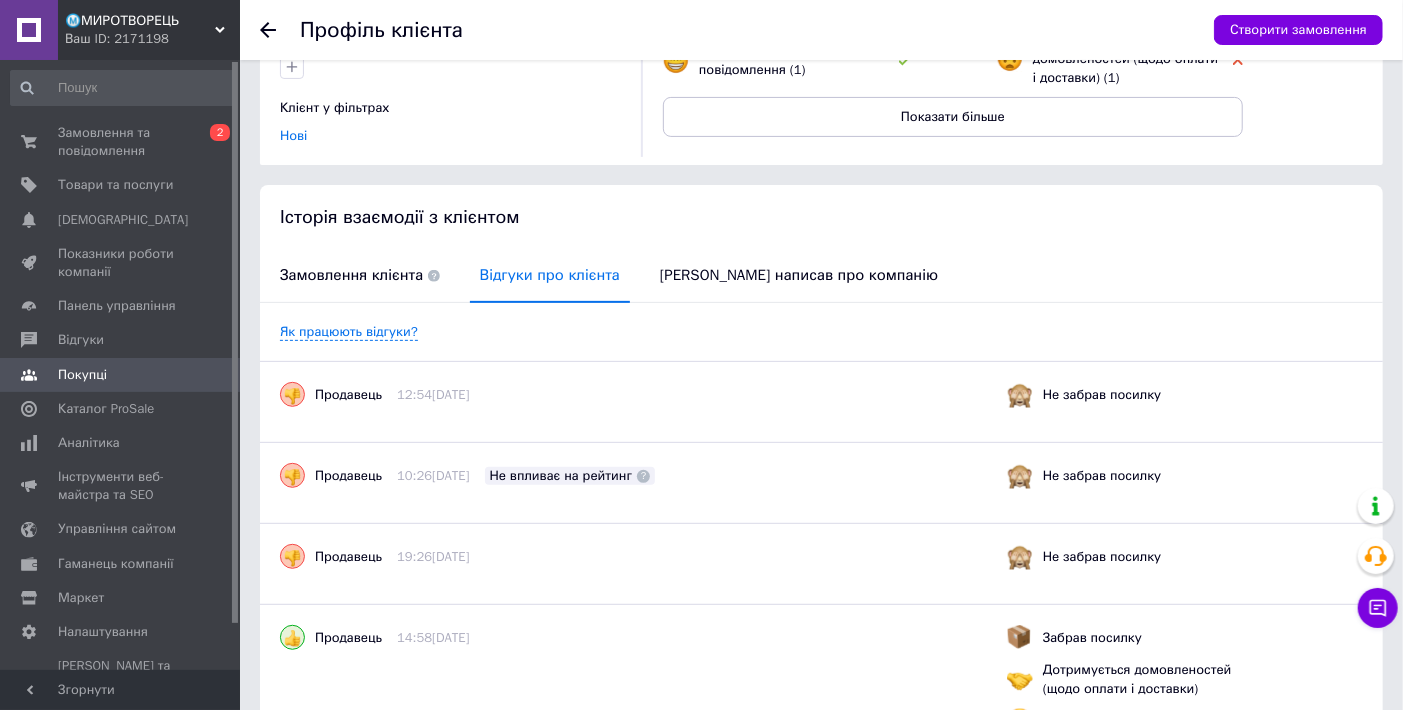 scroll, scrollTop: 227, scrollLeft: 0, axis: vertical 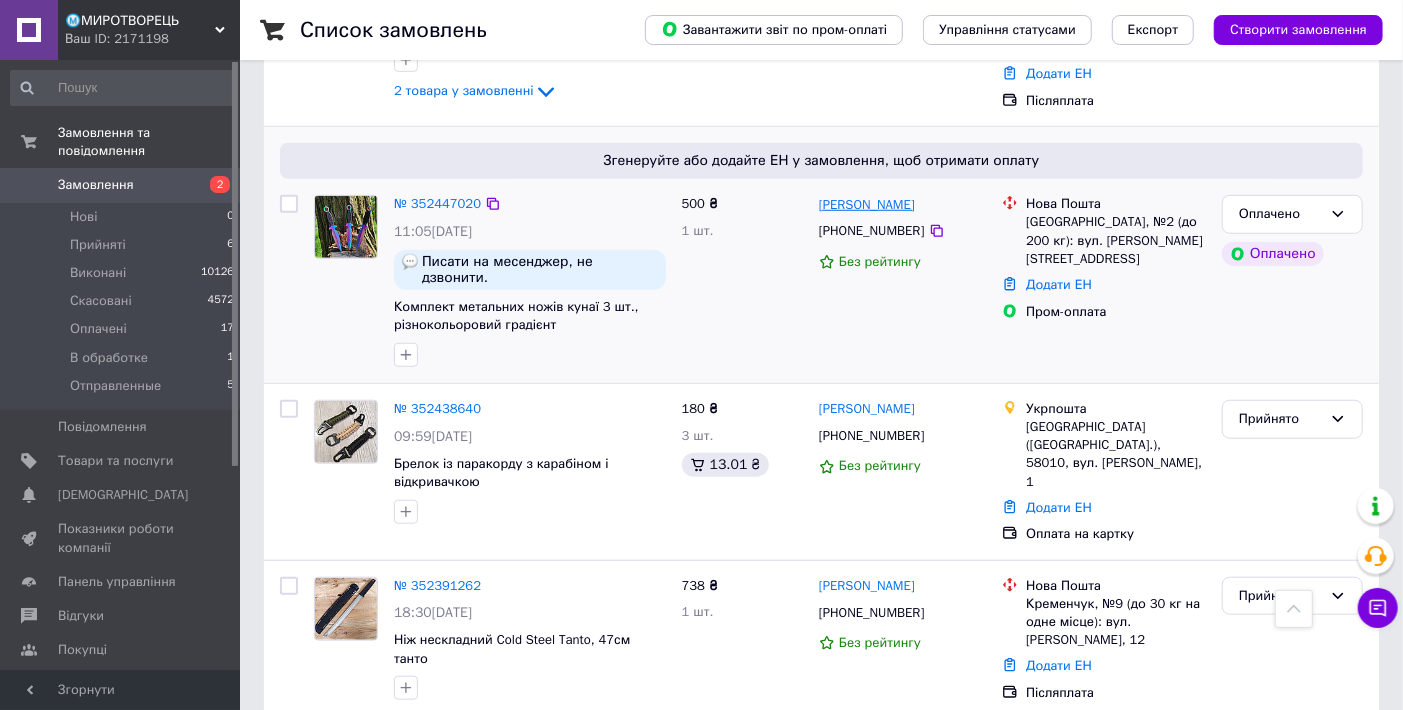 click on "Сергій Кравчук" at bounding box center (867, 205) 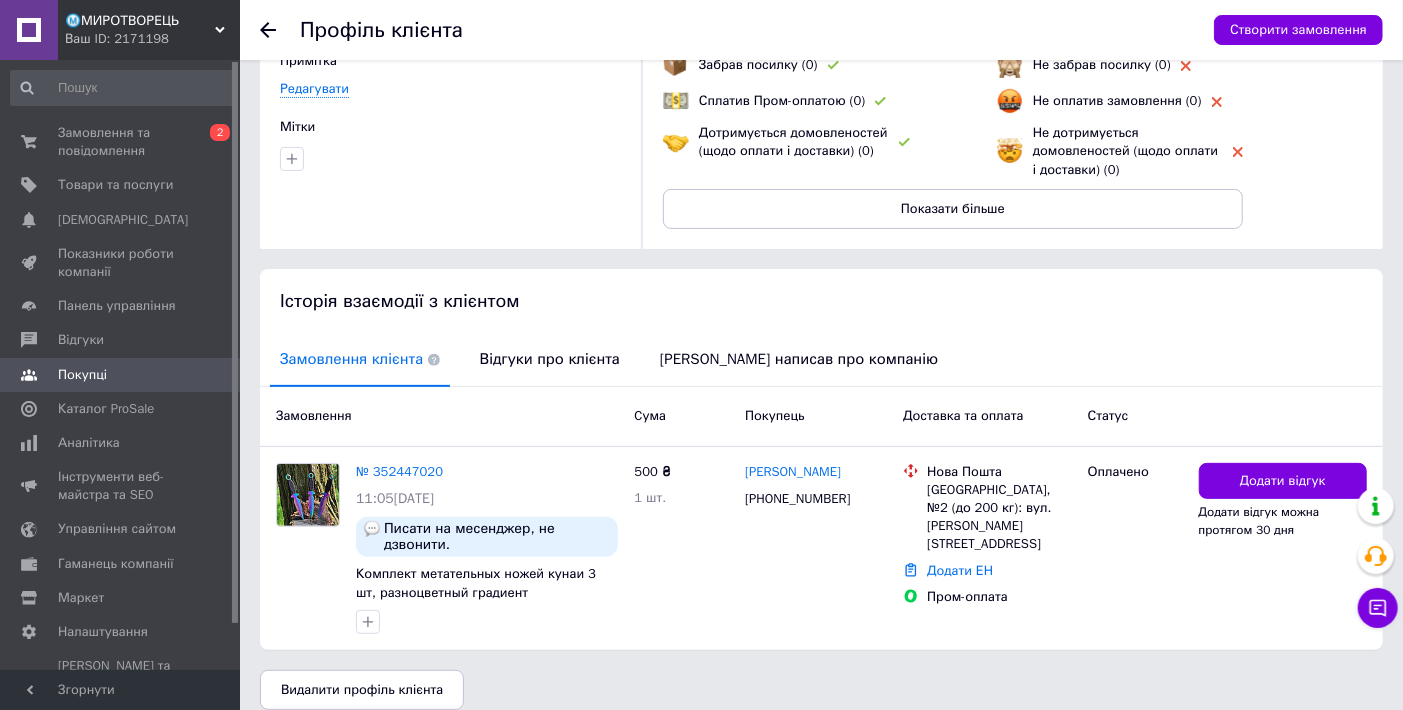 scroll, scrollTop: 205, scrollLeft: 0, axis: vertical 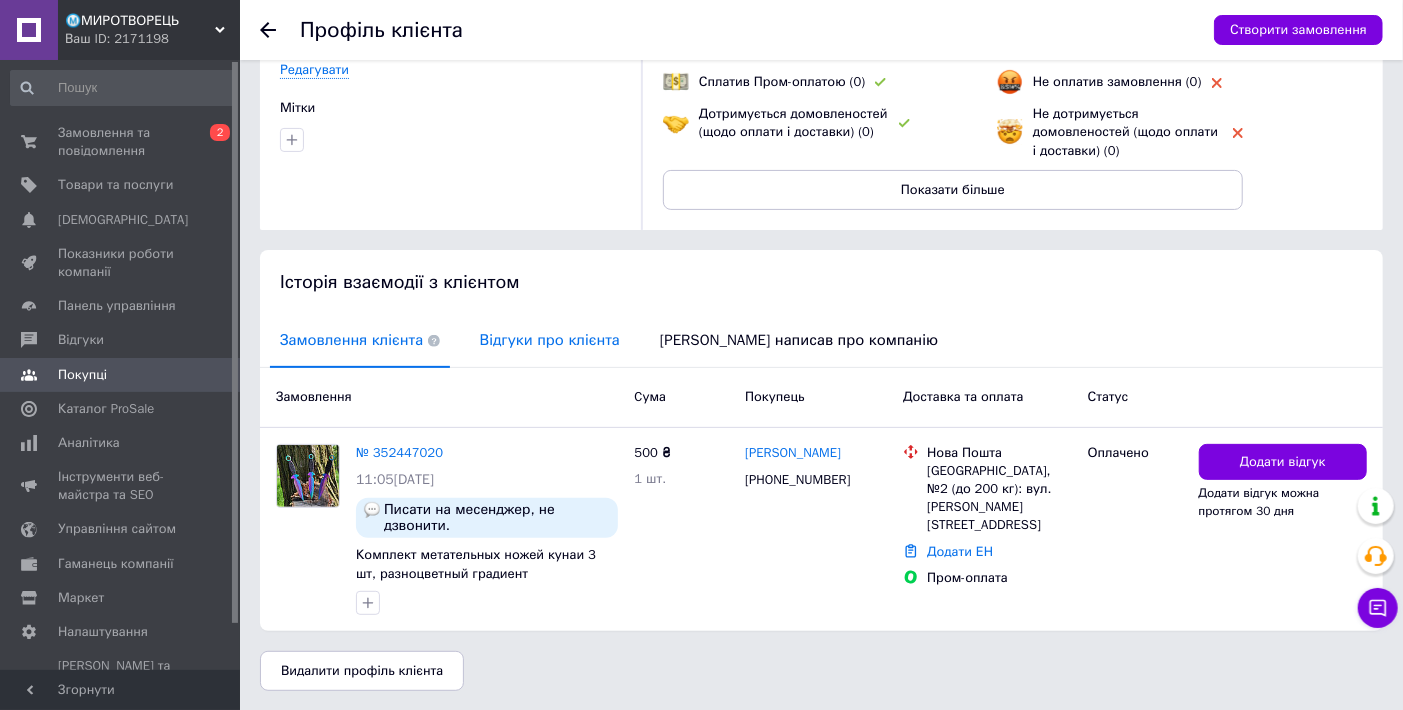click on "Відгуки про клієнта" at bounding box center [550, 340] 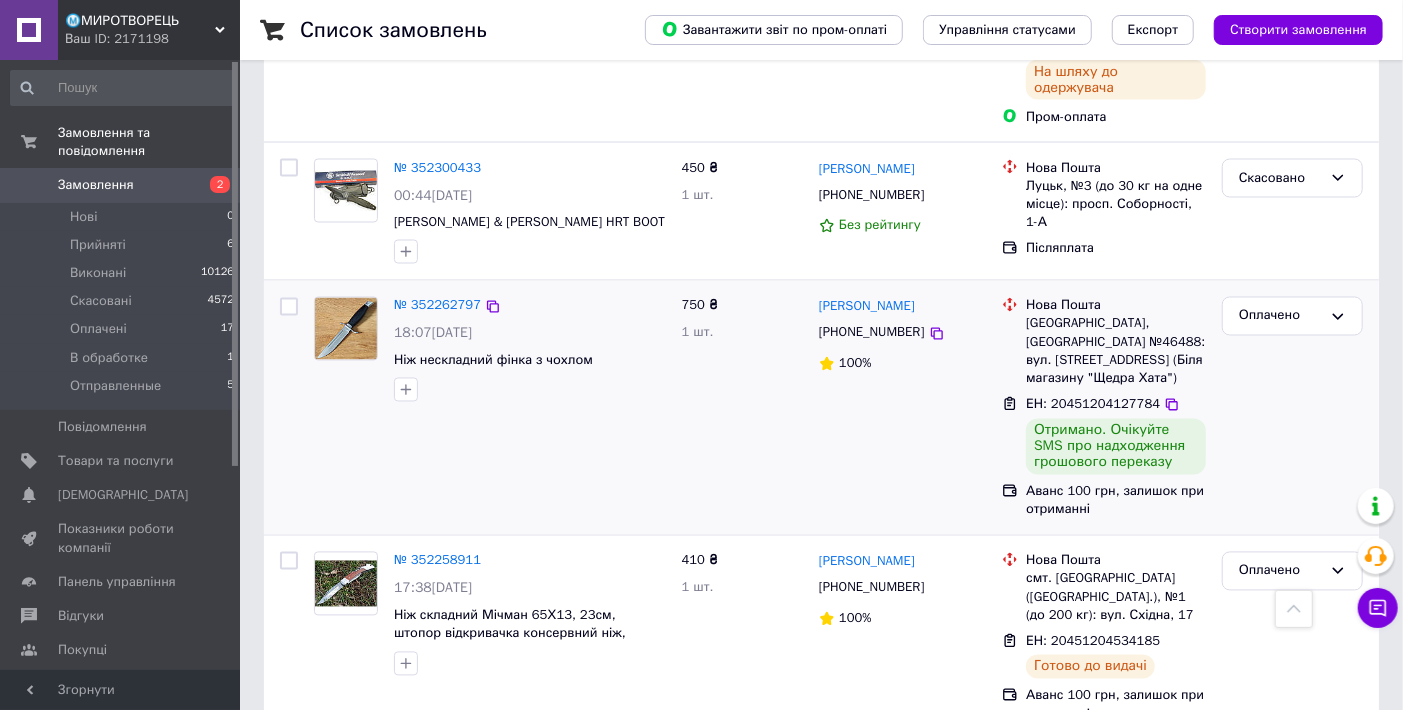 scroll, scrollTop: 1888, scrollLeft: 0, axis: vertical 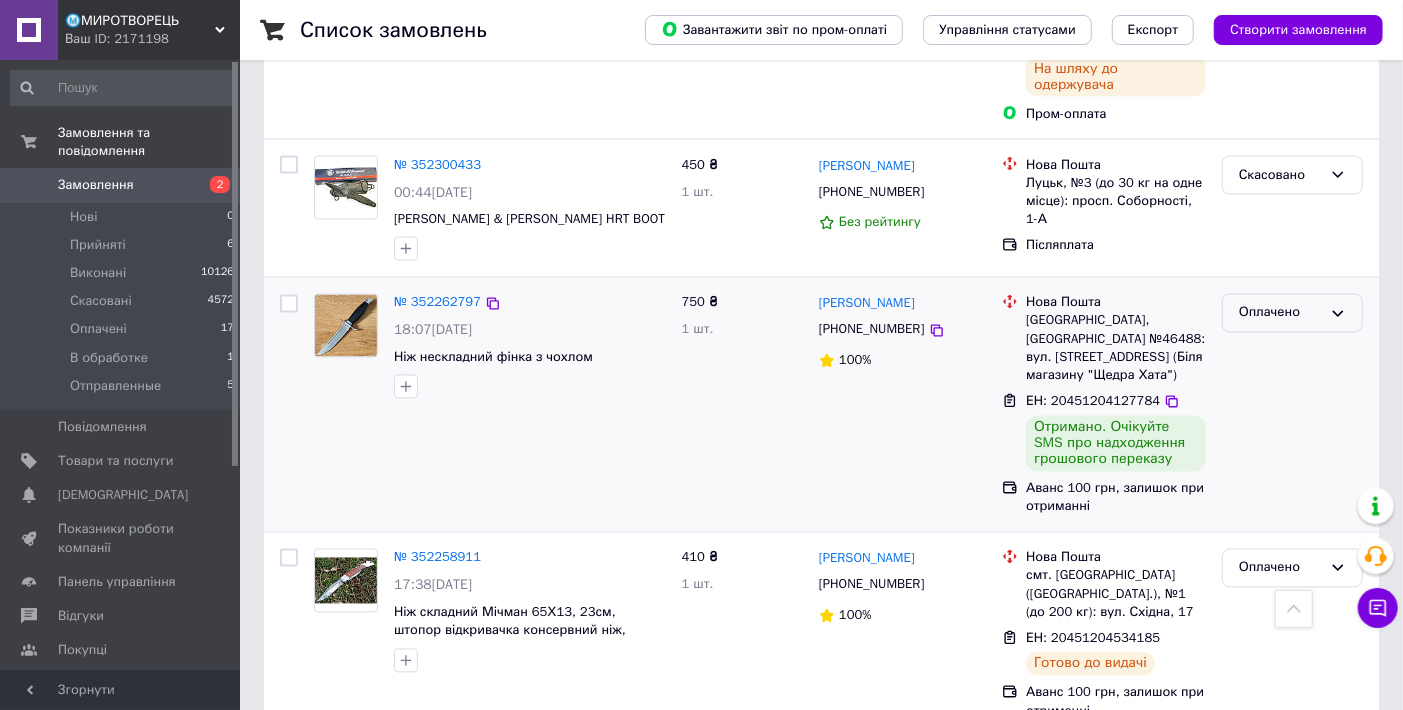 click on "Оплачено" at bounding box center (1292, 313) 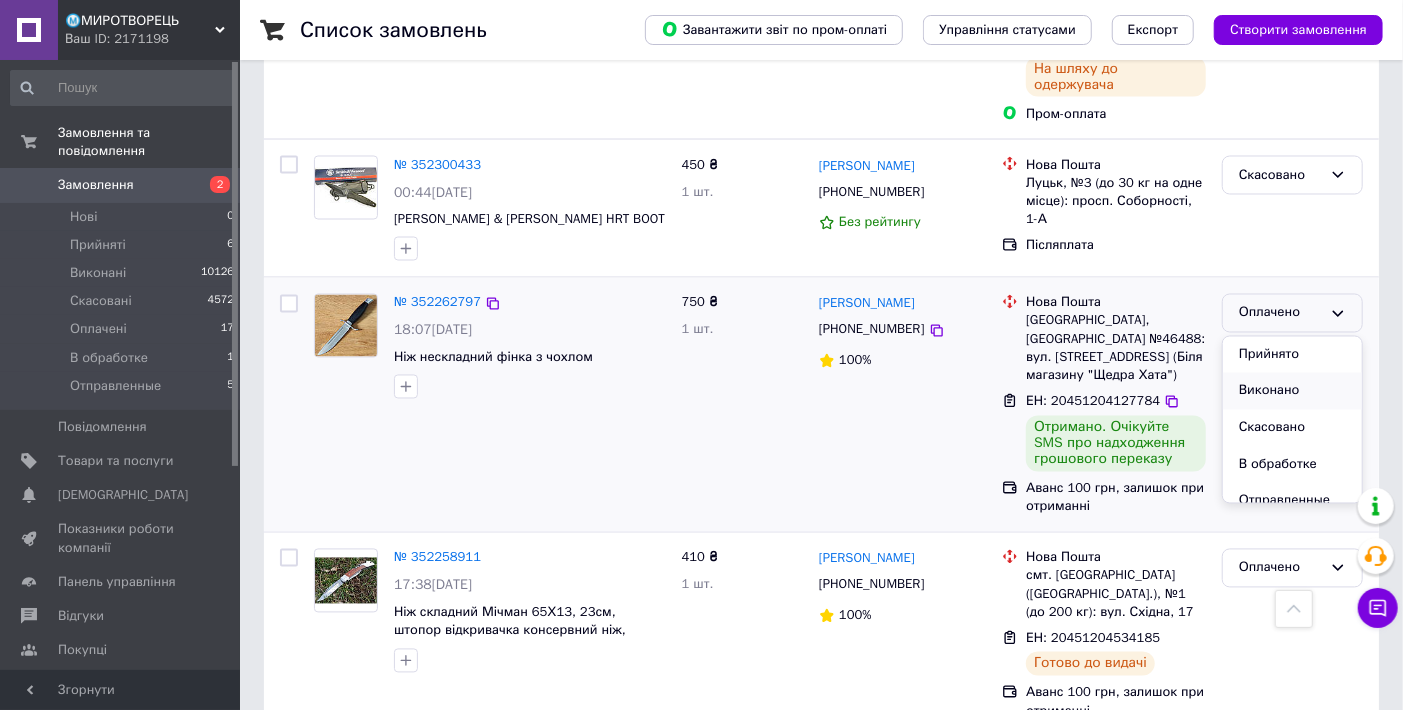 click on "Виконано" at bounding box center [1292, 391] 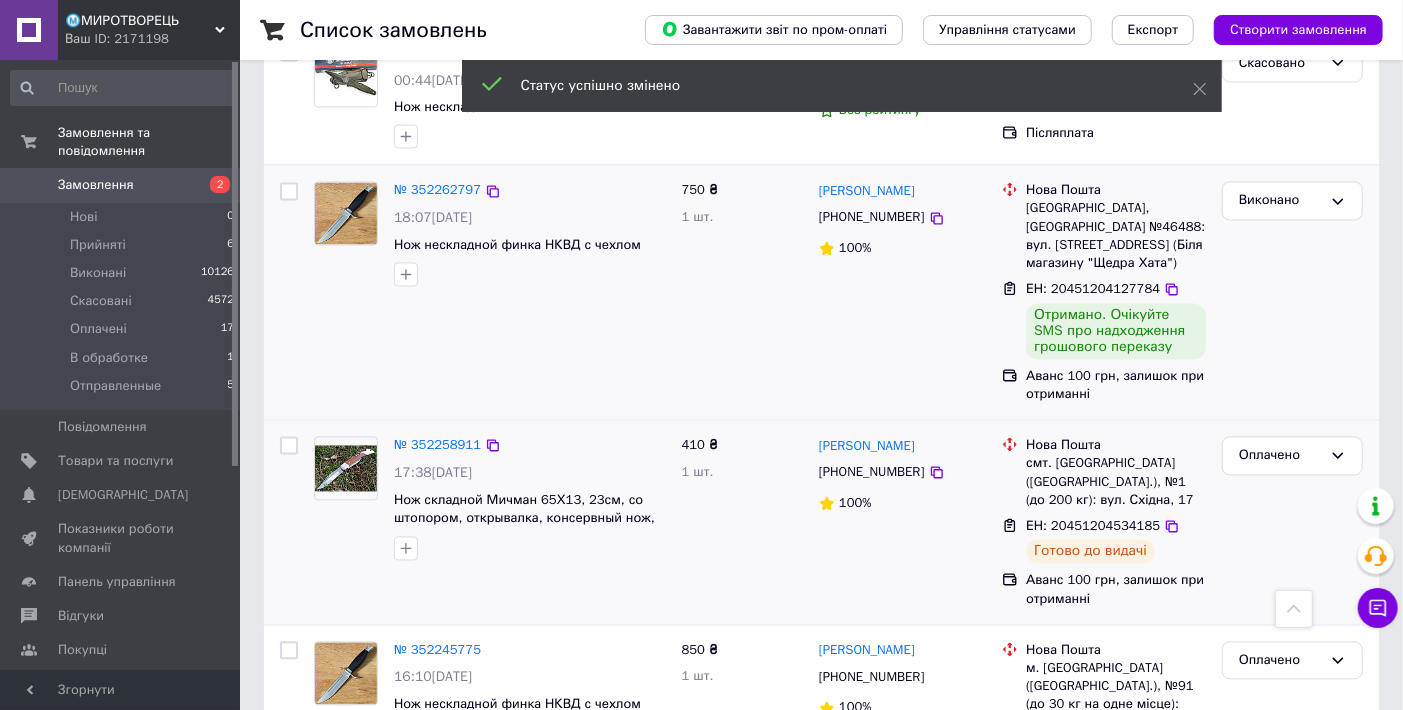 scroll, scrollTop: 2051, scrollLeft: 0, axis: vertical 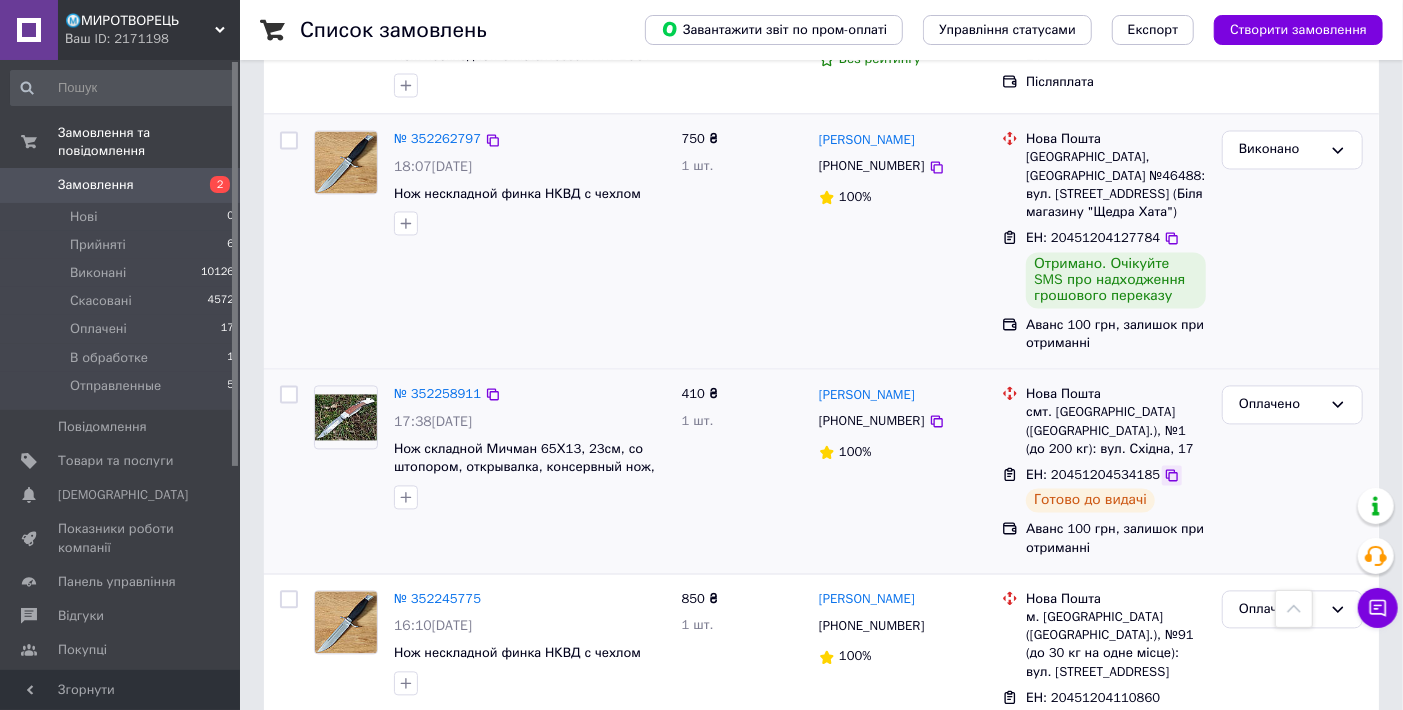 click 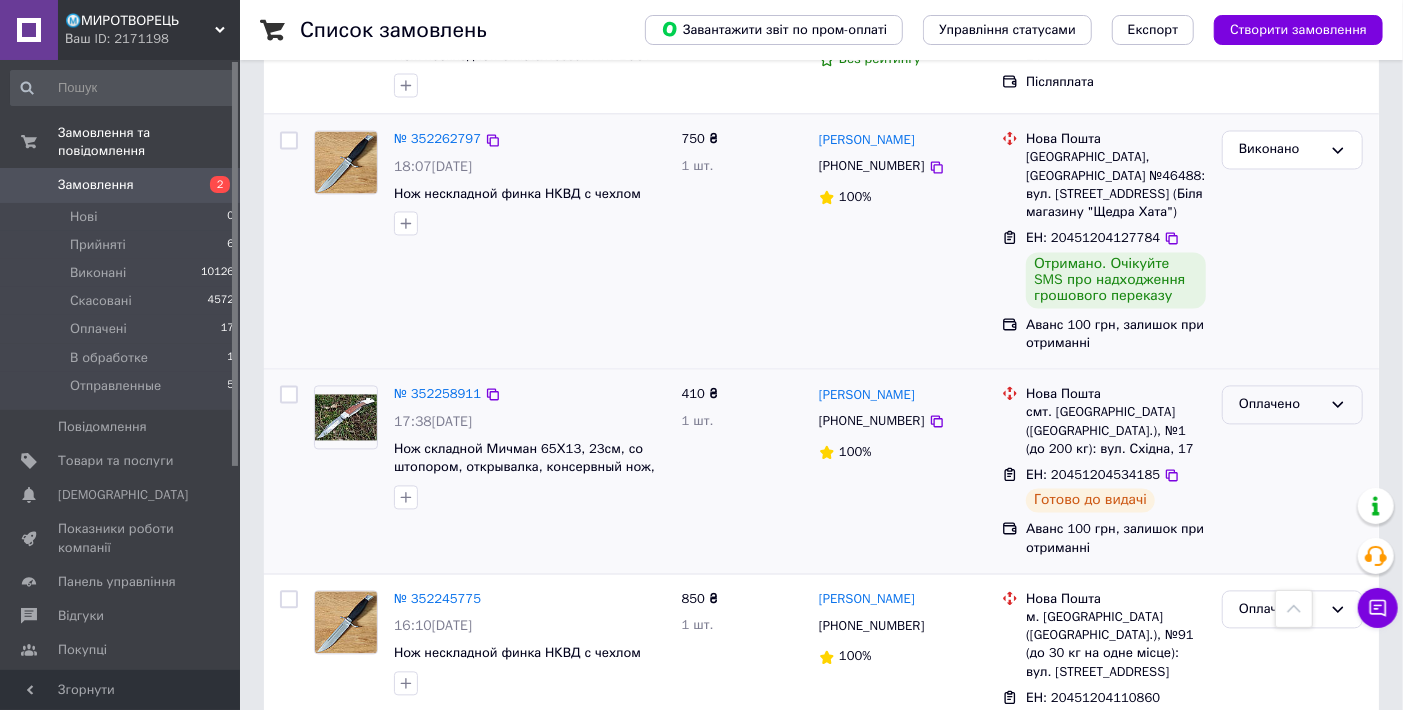 click on "Оплачено" at bounding box center [1292, 405] 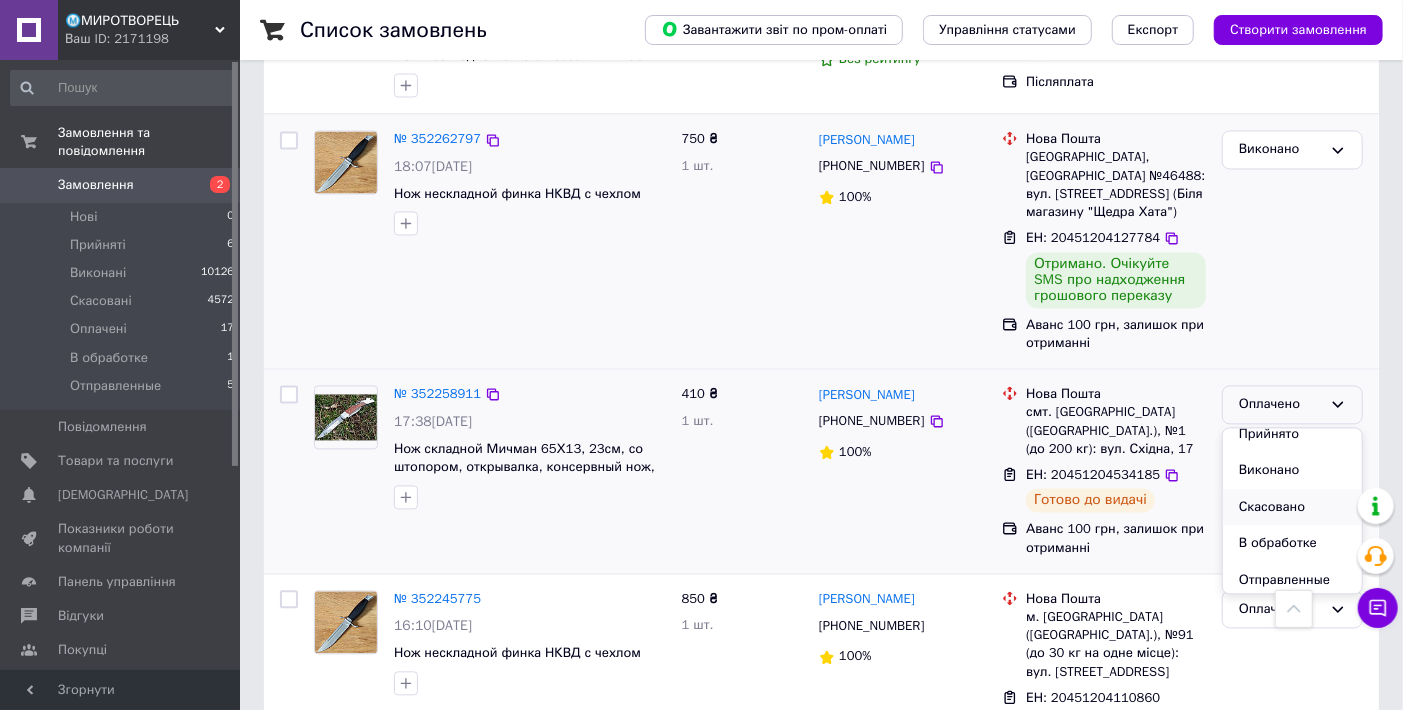 scroll, scrollTop: 16, scrollLeft: 0, axis: vertical 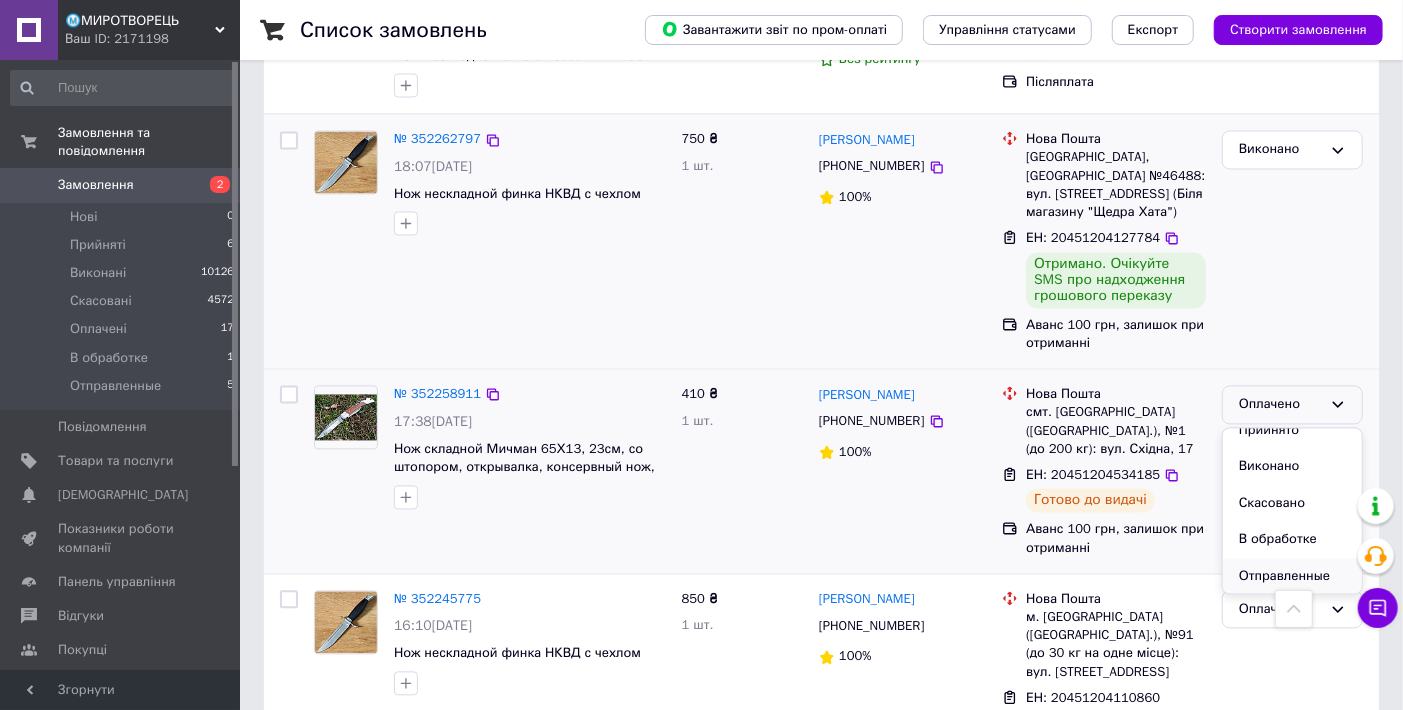 click on "Отправленные" at bounding box center [1292, 577] 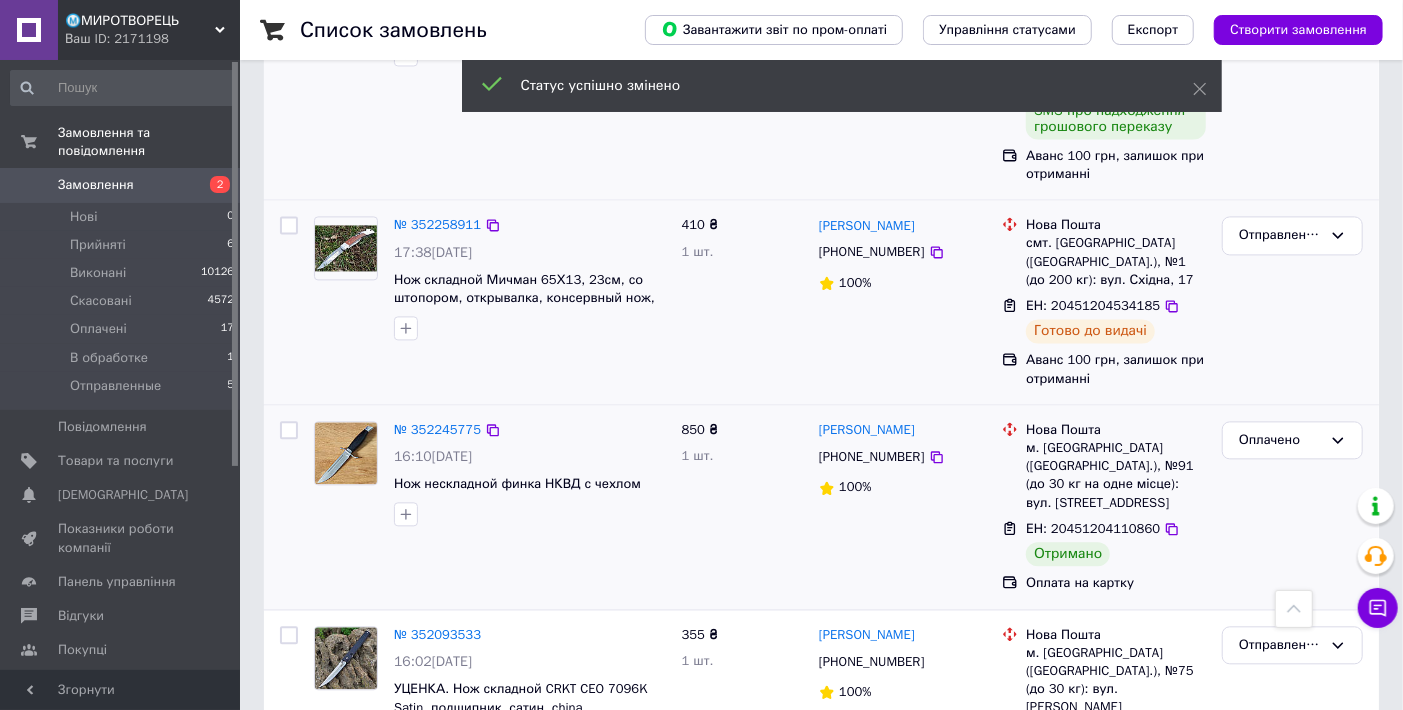 scroll, scrollTop: 2273, scrollLeft: 0, axis: vertical 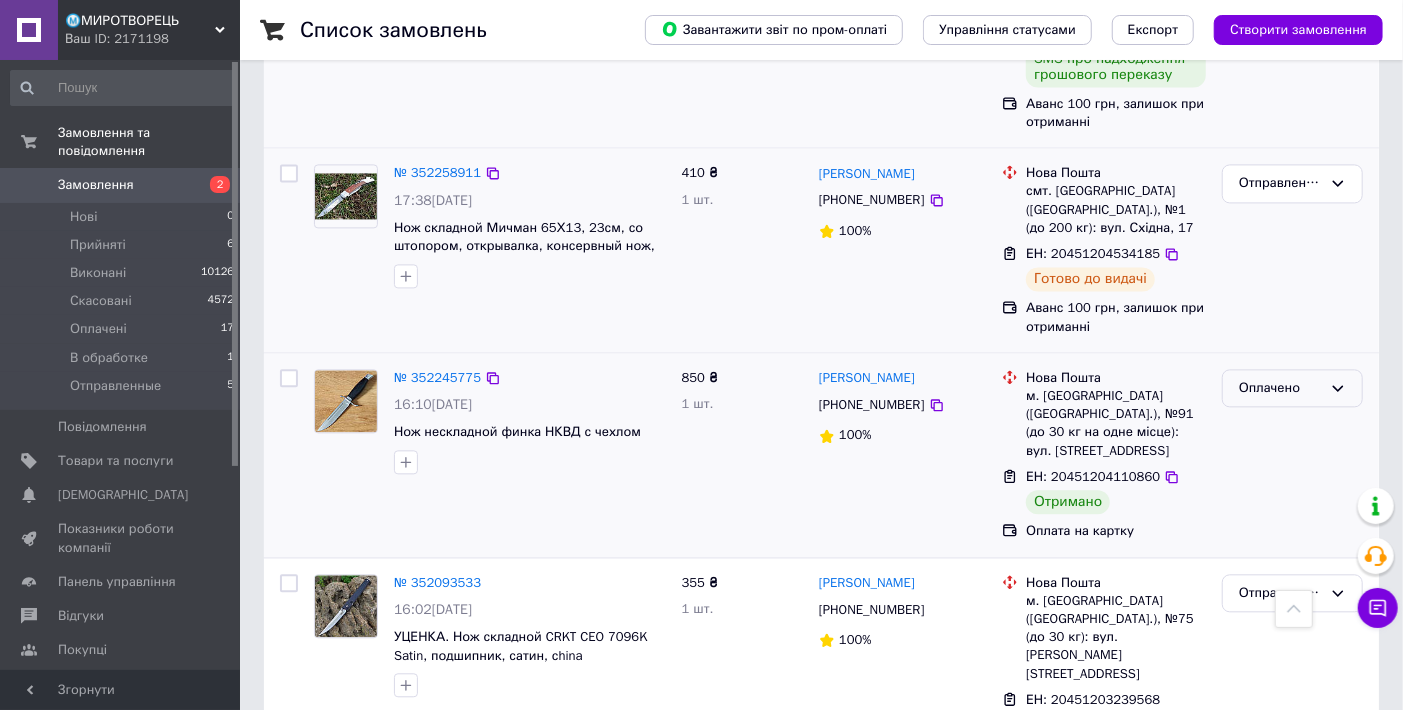 click on "Оплачено" at bounding box center [1280, 388] 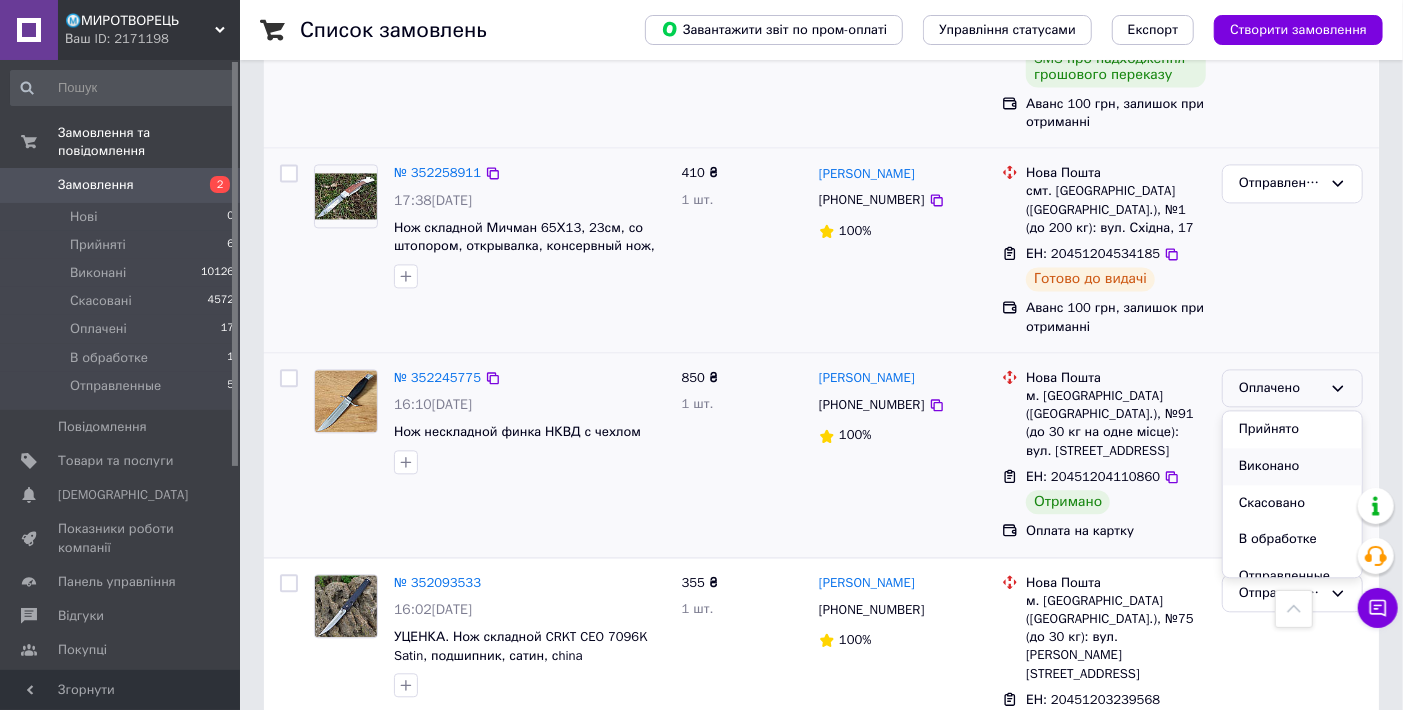 click on "Виконано" at bounding box center [1292, 466] 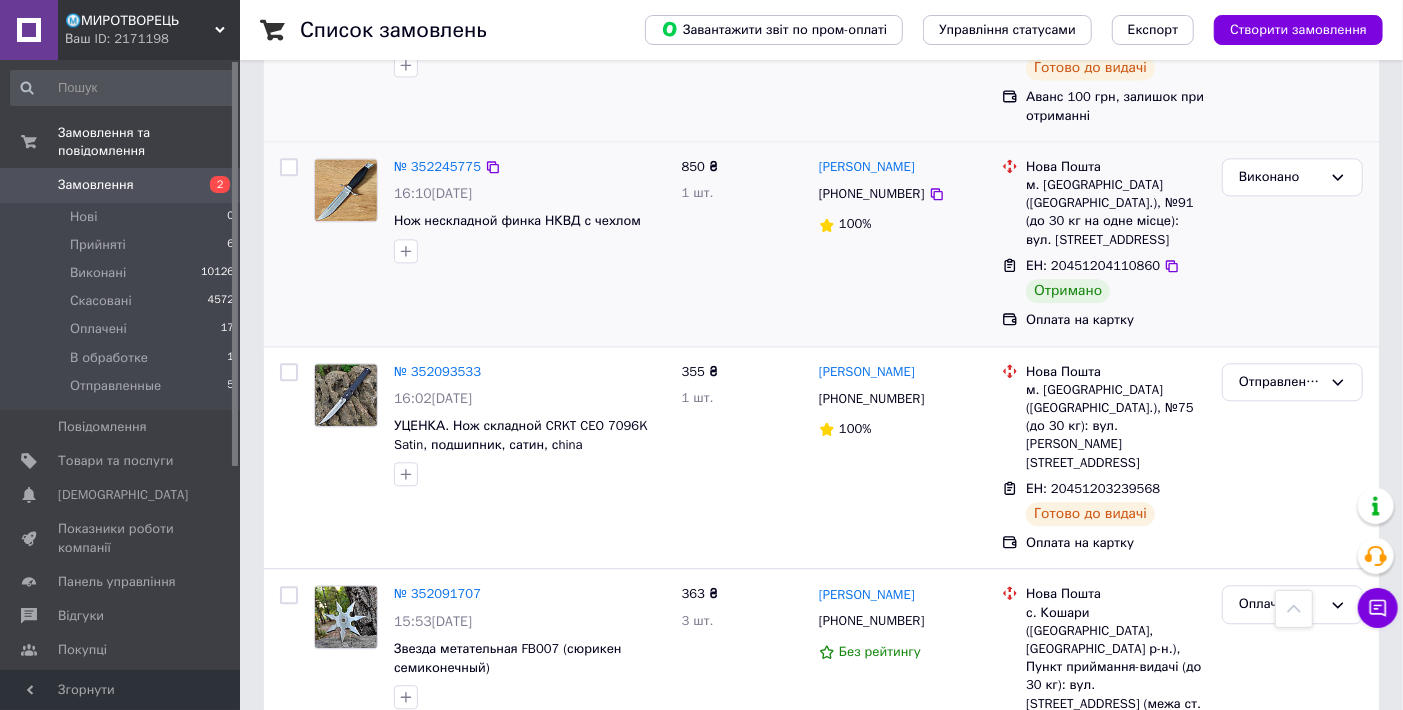 scroll, scrollTop: 2495, scrollLeft: 0, axis: vertical 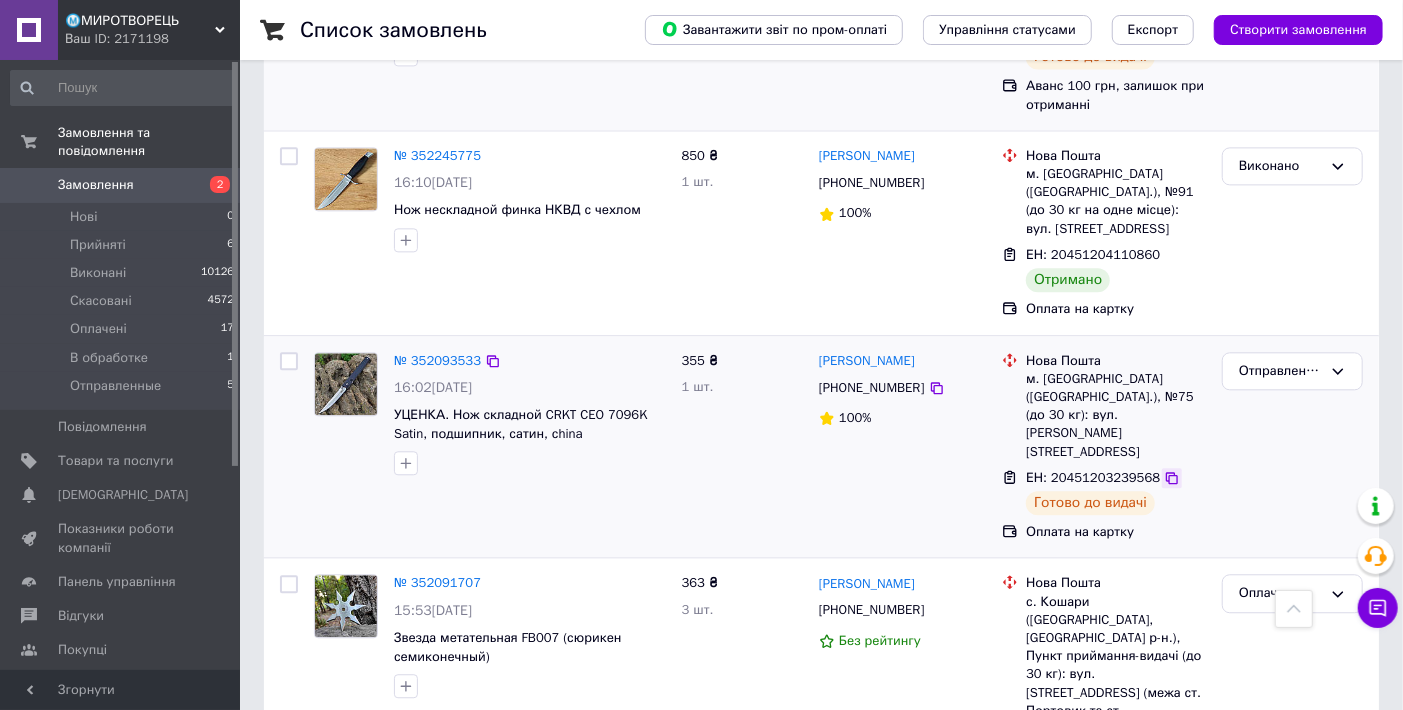 click 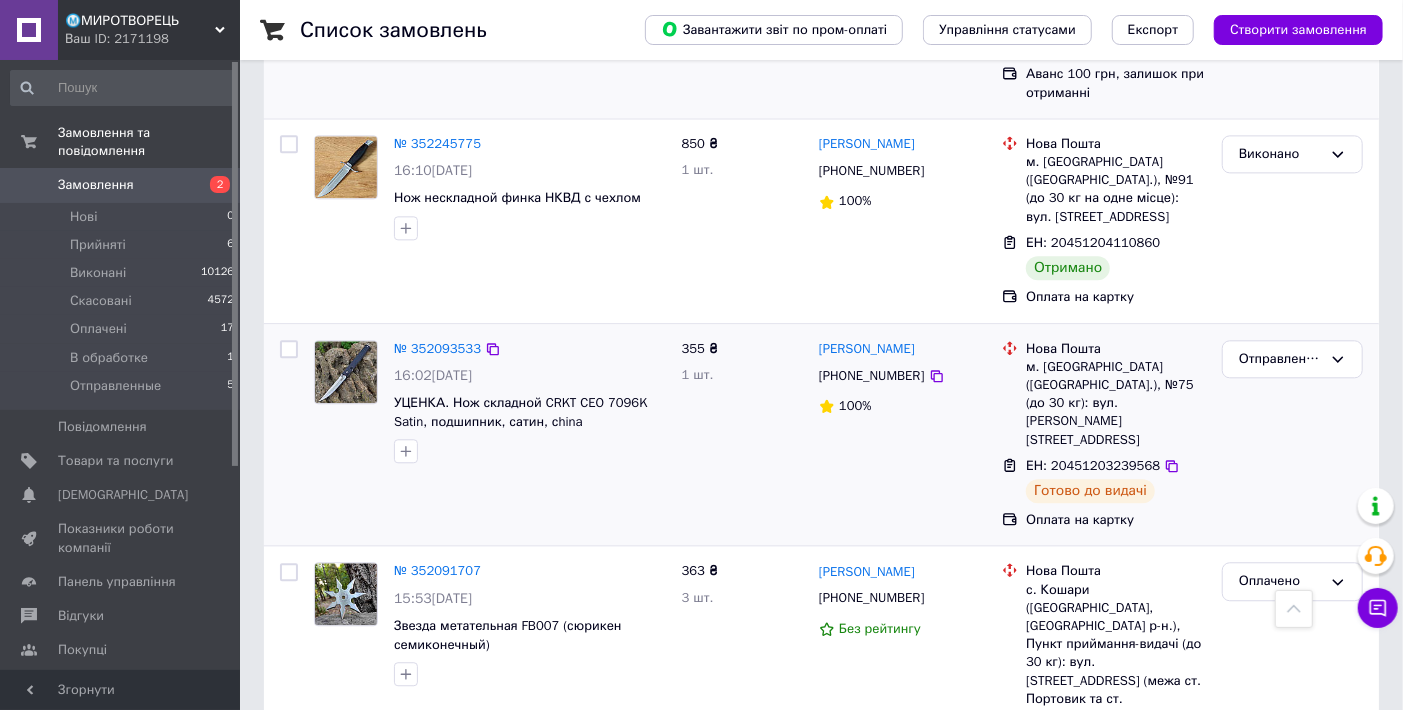 scroll, scrollTop: 2606, scrollLeft: 0, axis: vertical 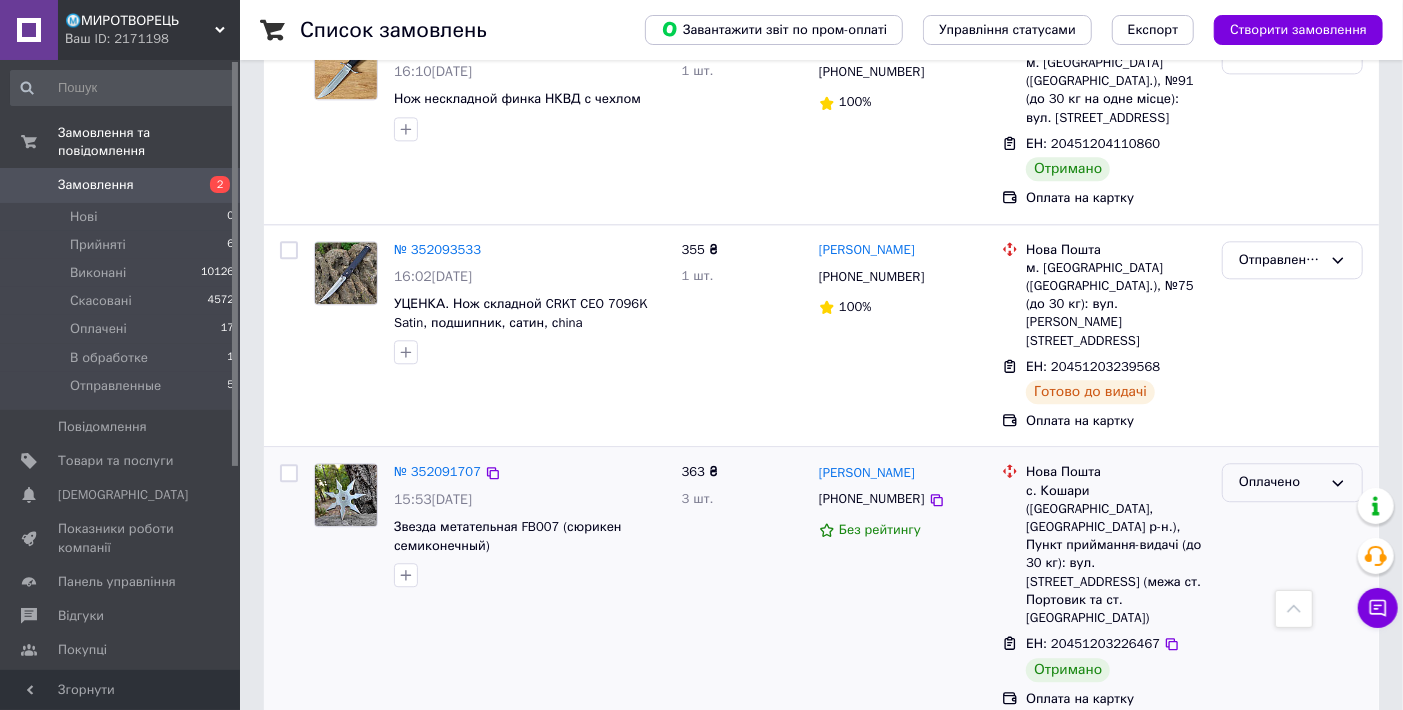 click on "Оплачено" at bounding box center (1292, 482) 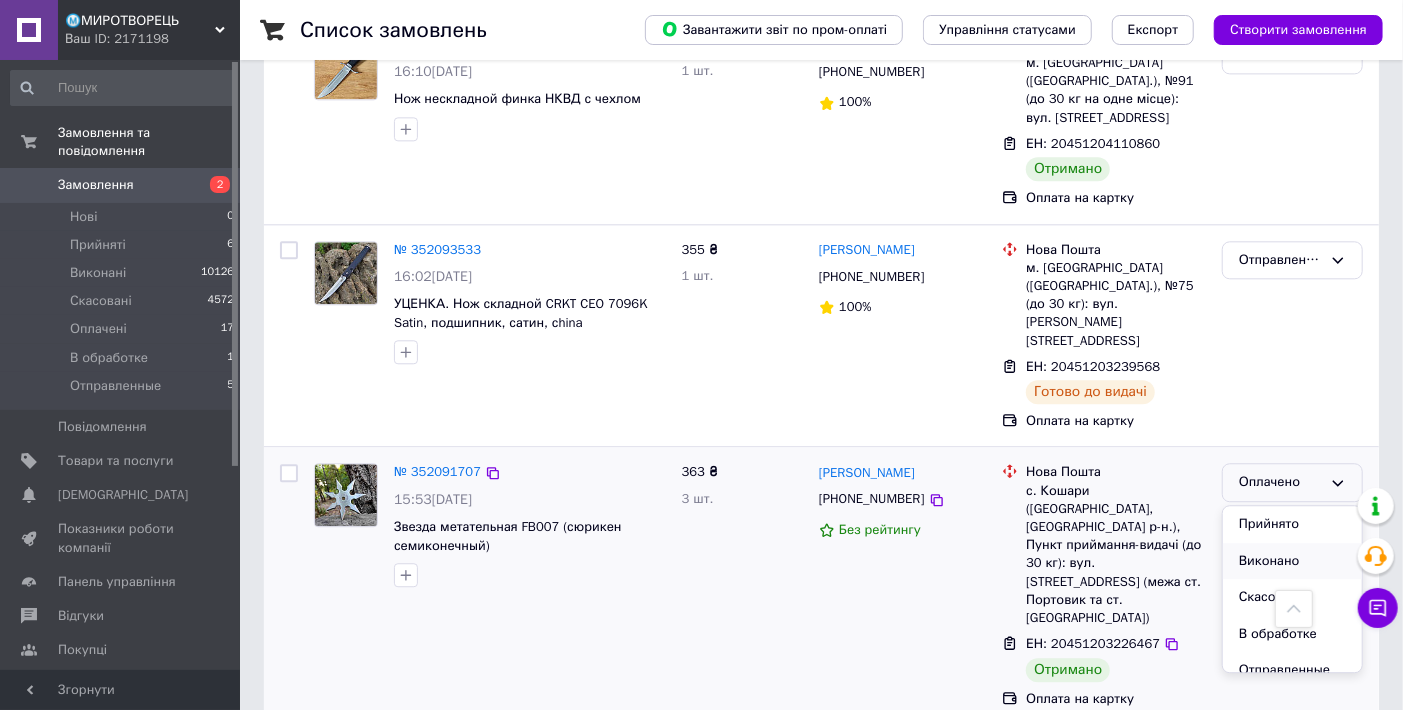 click on "Виконано" at bounding box center [1292, 561] 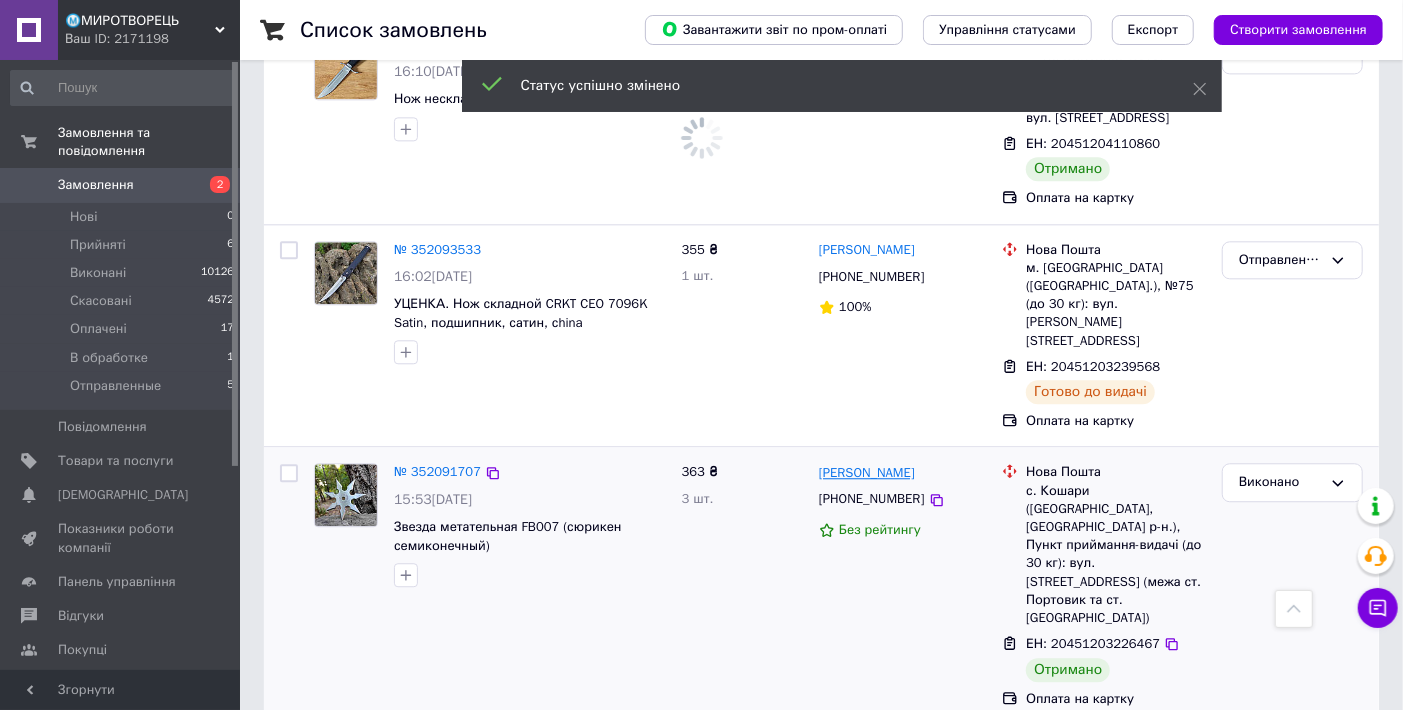 click on "[PERSON_NAME]" at bounding box center (867, 473) 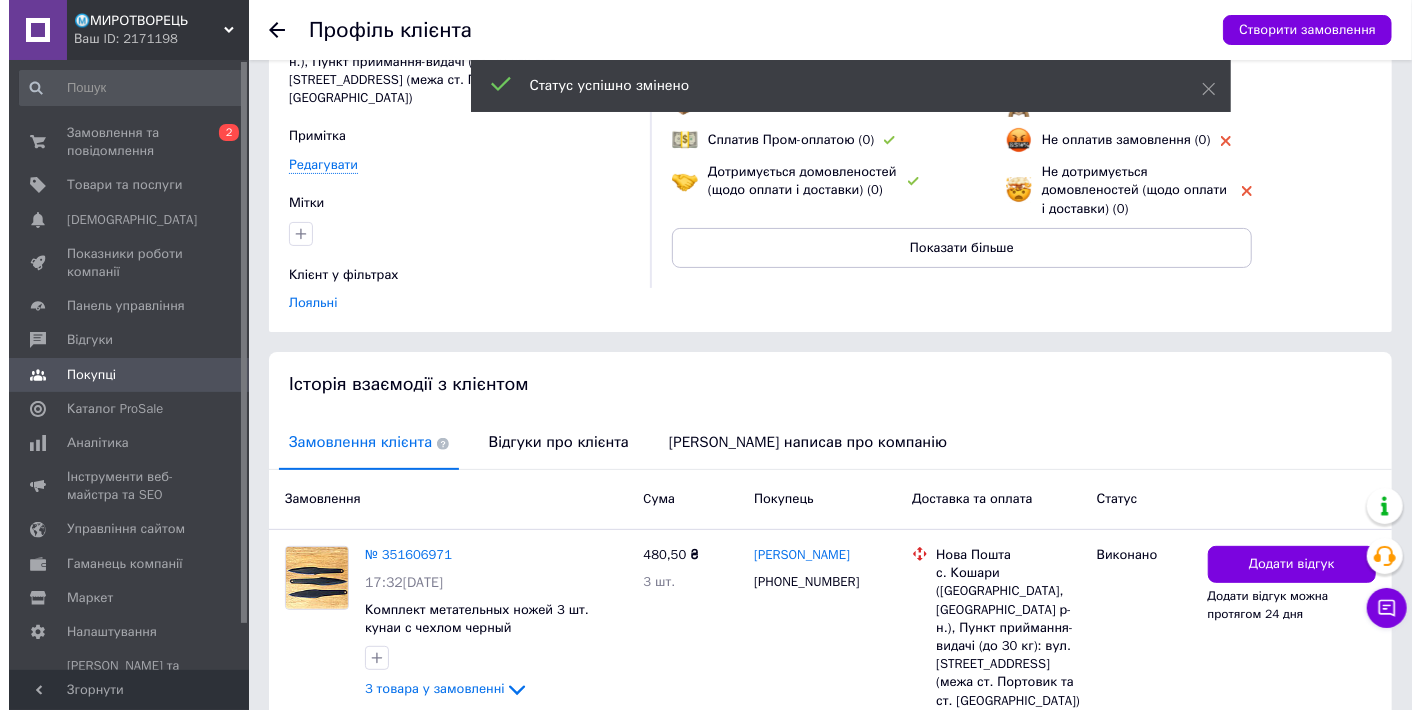 scroll, scrollTop: 444, scrollLeft: 0, axis: vertical 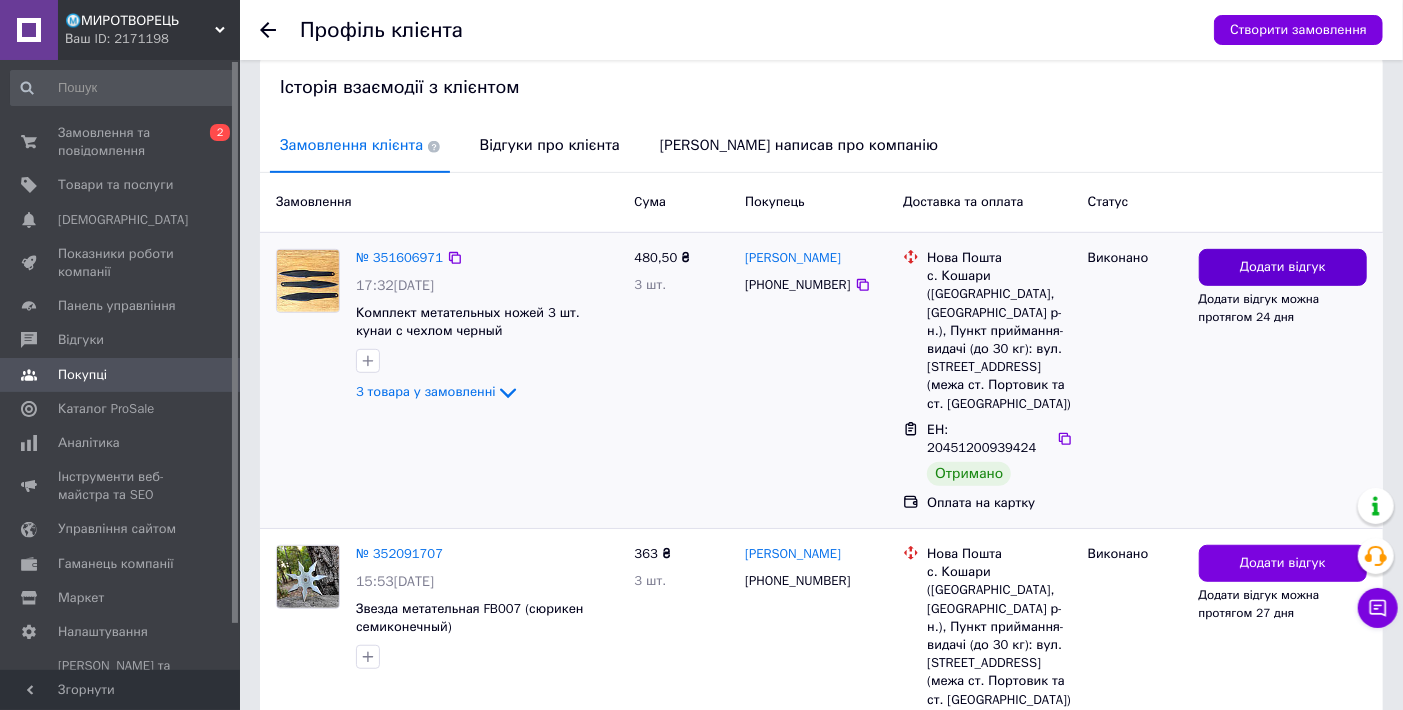 click on "Додати відгук" at bounding box center (1283, 267) 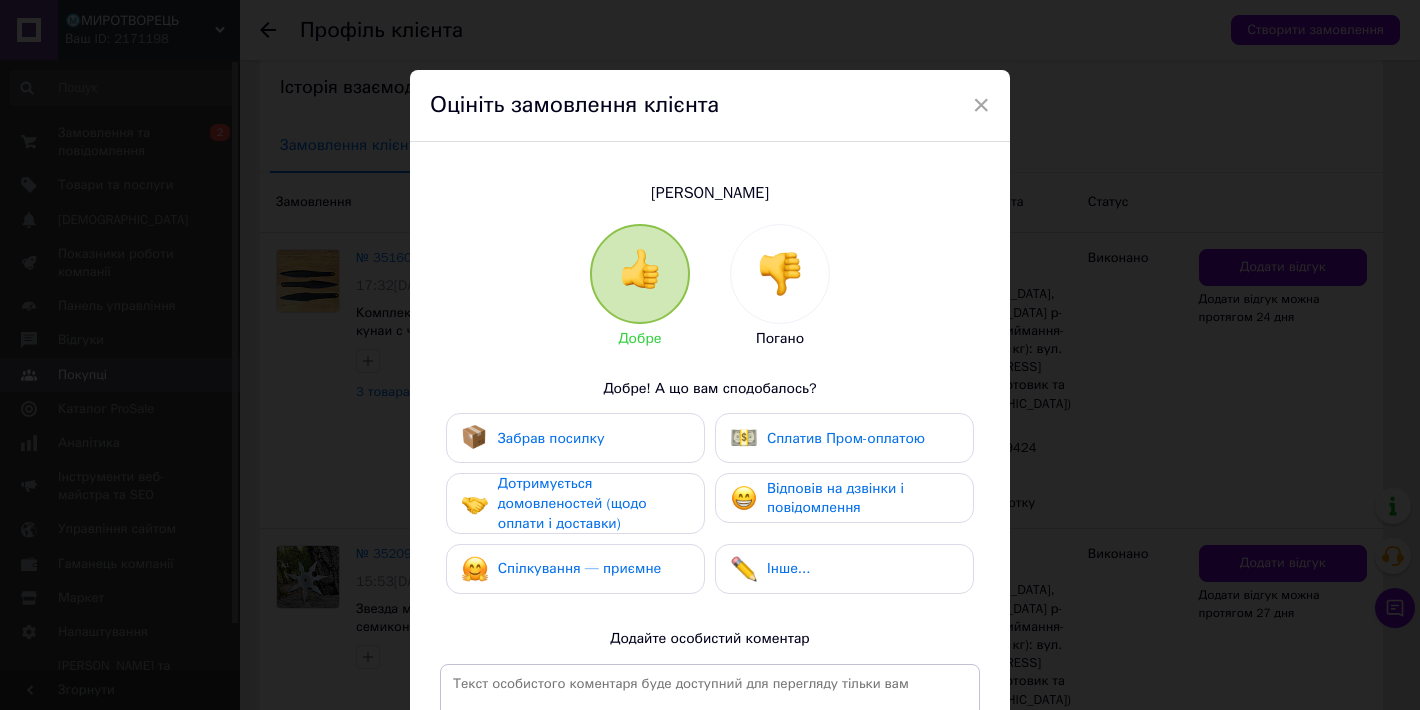 click on "Забрав посилку" at bounding box center [551, 438] 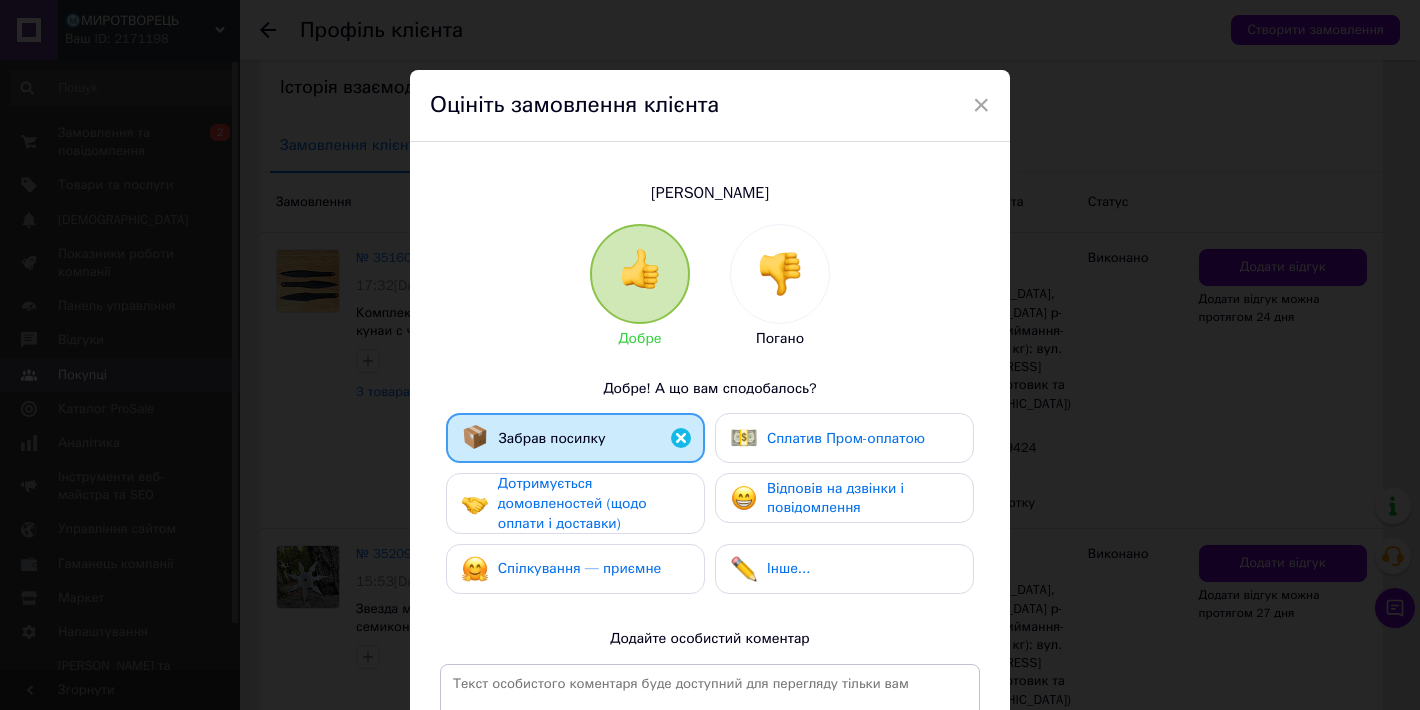 click on "Відповів на дзвінки і повідомлення" at bounding box center [835, 498] 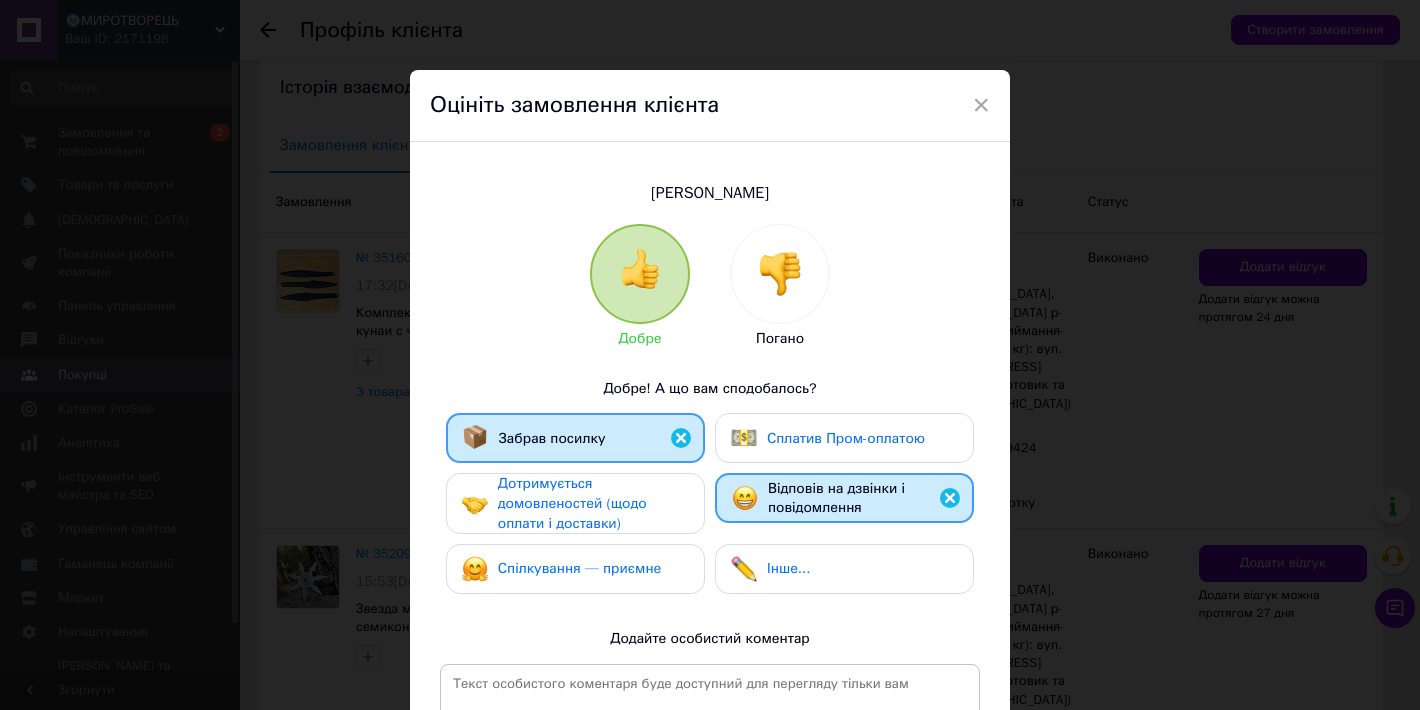 click on "Дотримується домовленостей (щодо оплати і доставки)" at bounding box center [593, 503] 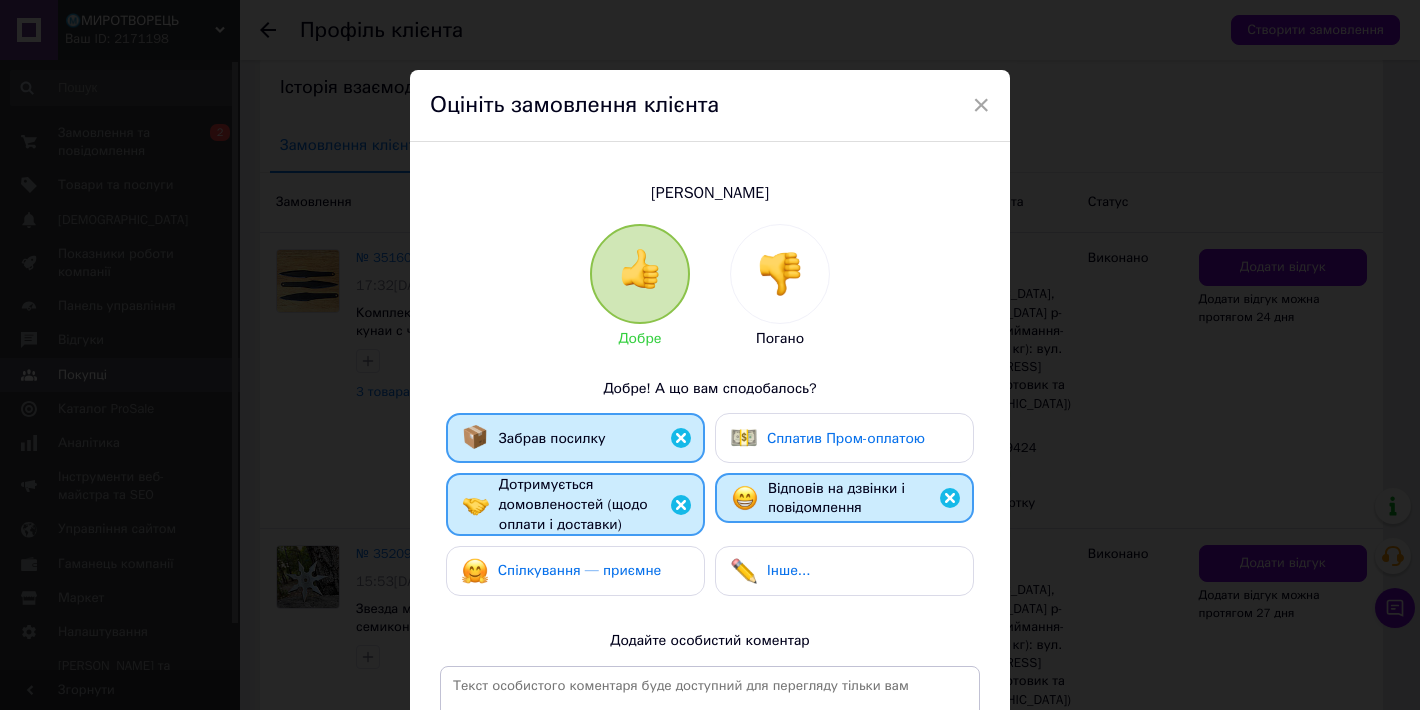click on "Спілкування — приємне" at bounding box center (580, 570) 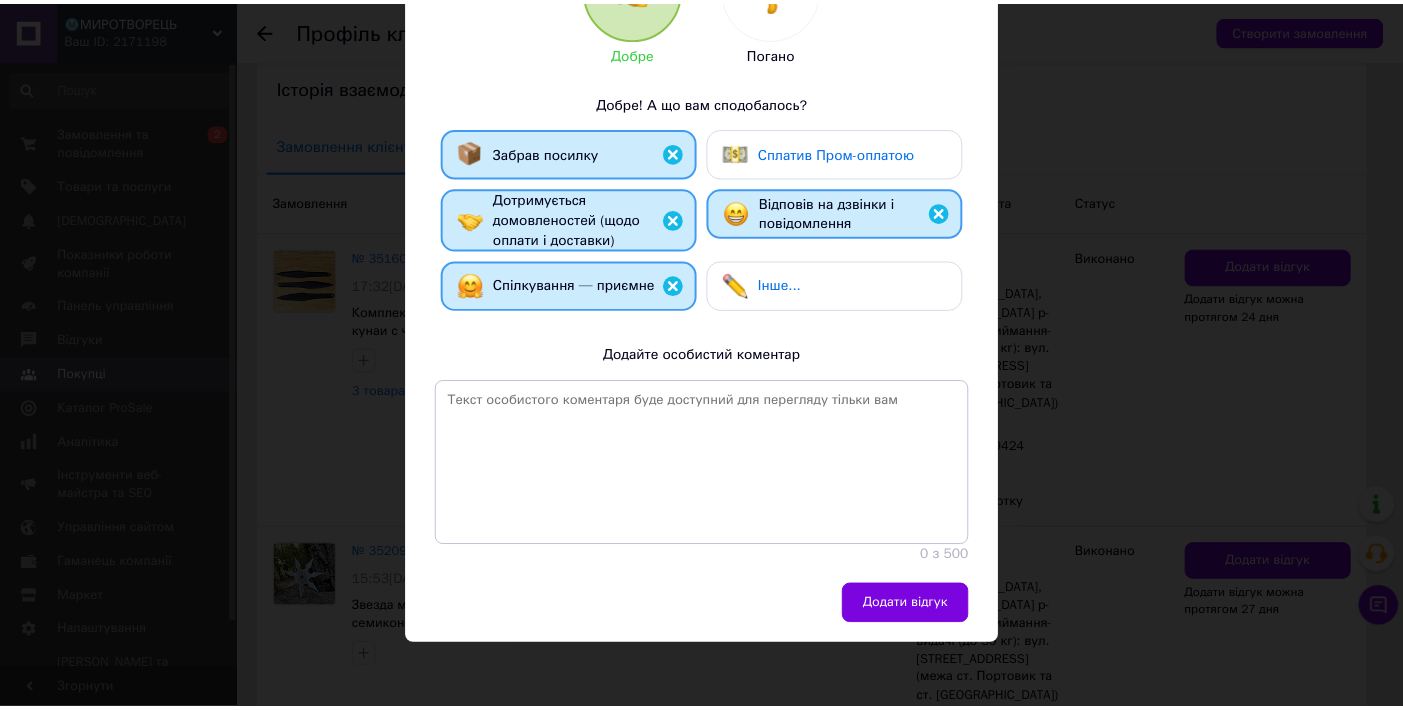 scroll, scrollTop: 287, scrollLeft: 0, axis: vertical 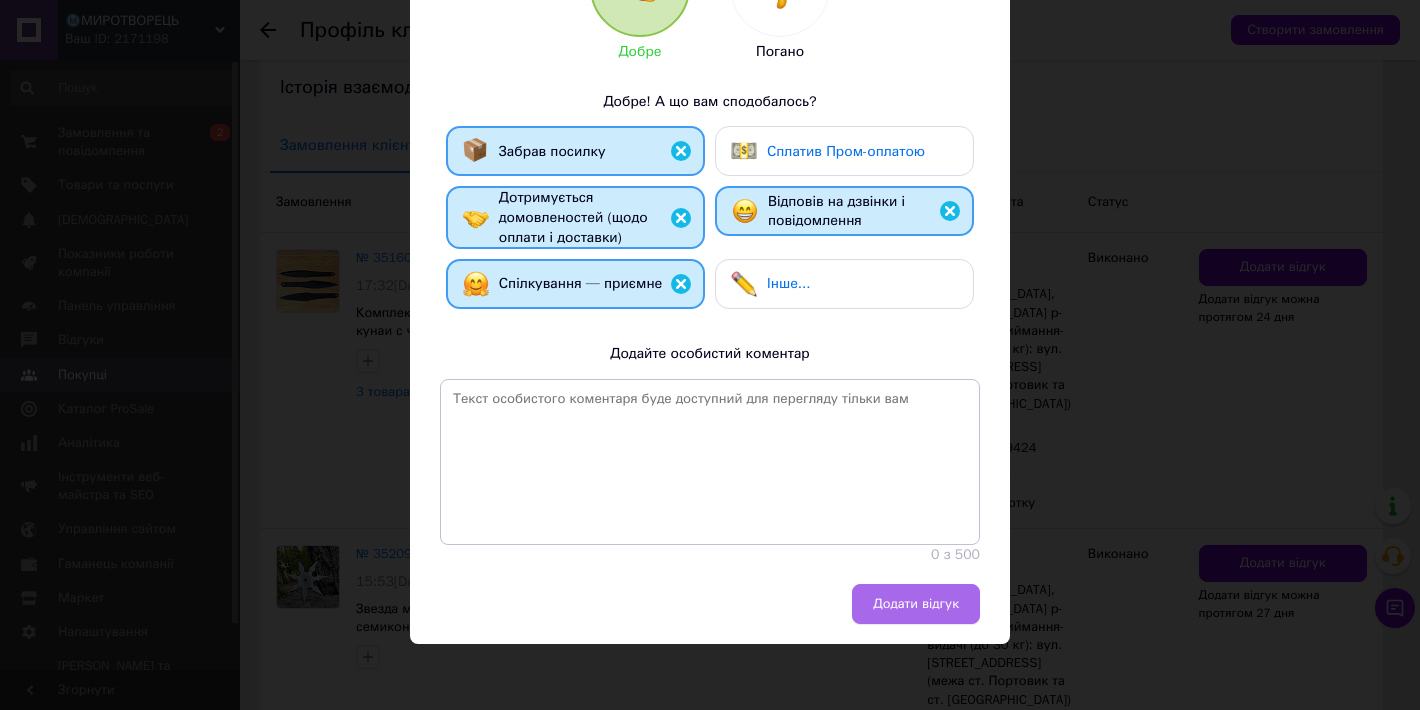 click on "Додати відгук" at bounding box center [916, 604] 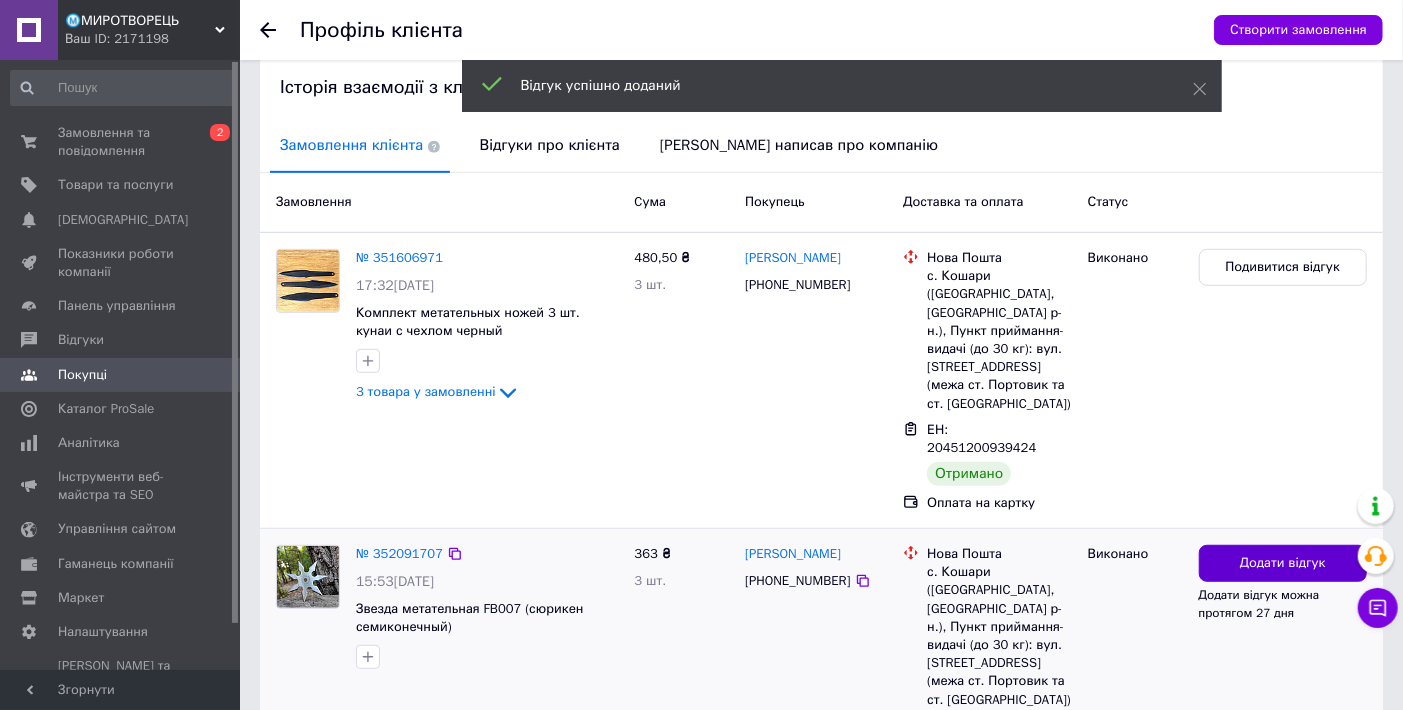 click on "Додати відгук" at bounding box center [1283, 563] 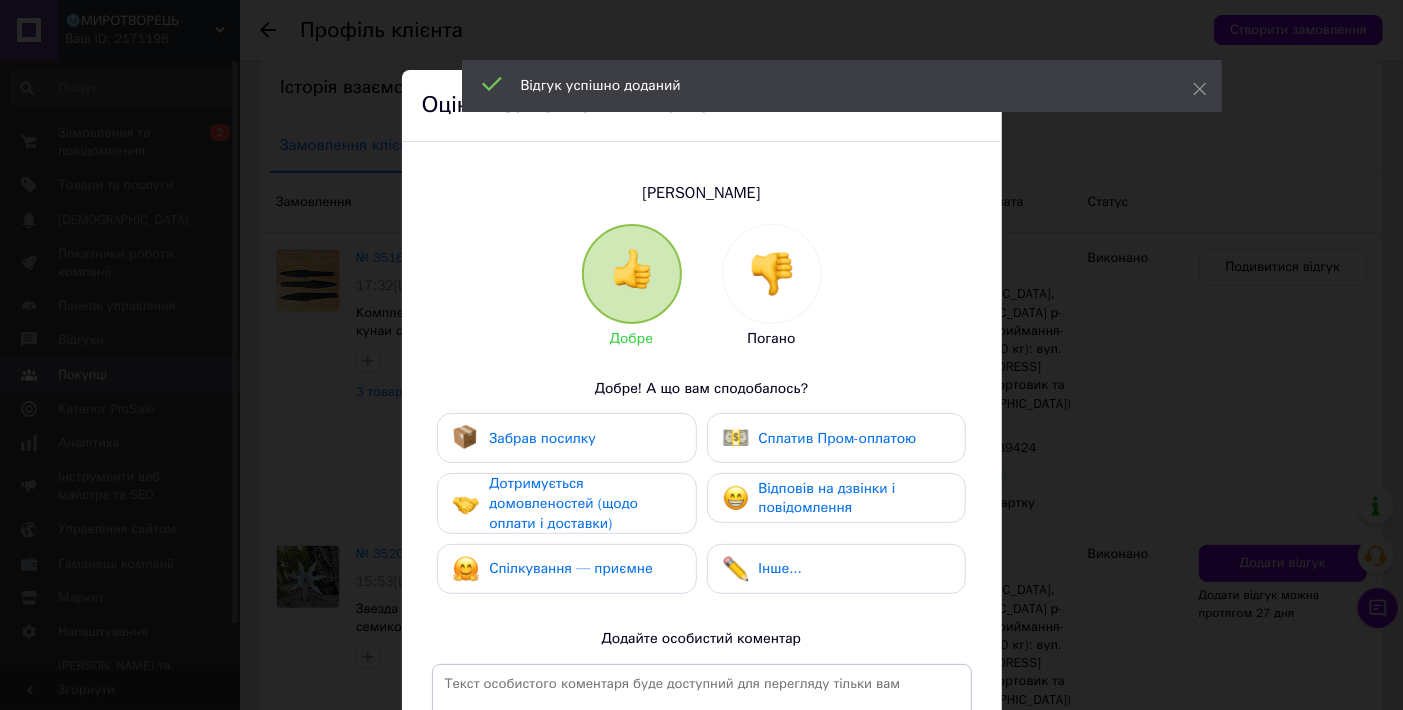 click on "Забрав посилку" at bounding box center [542, 438] 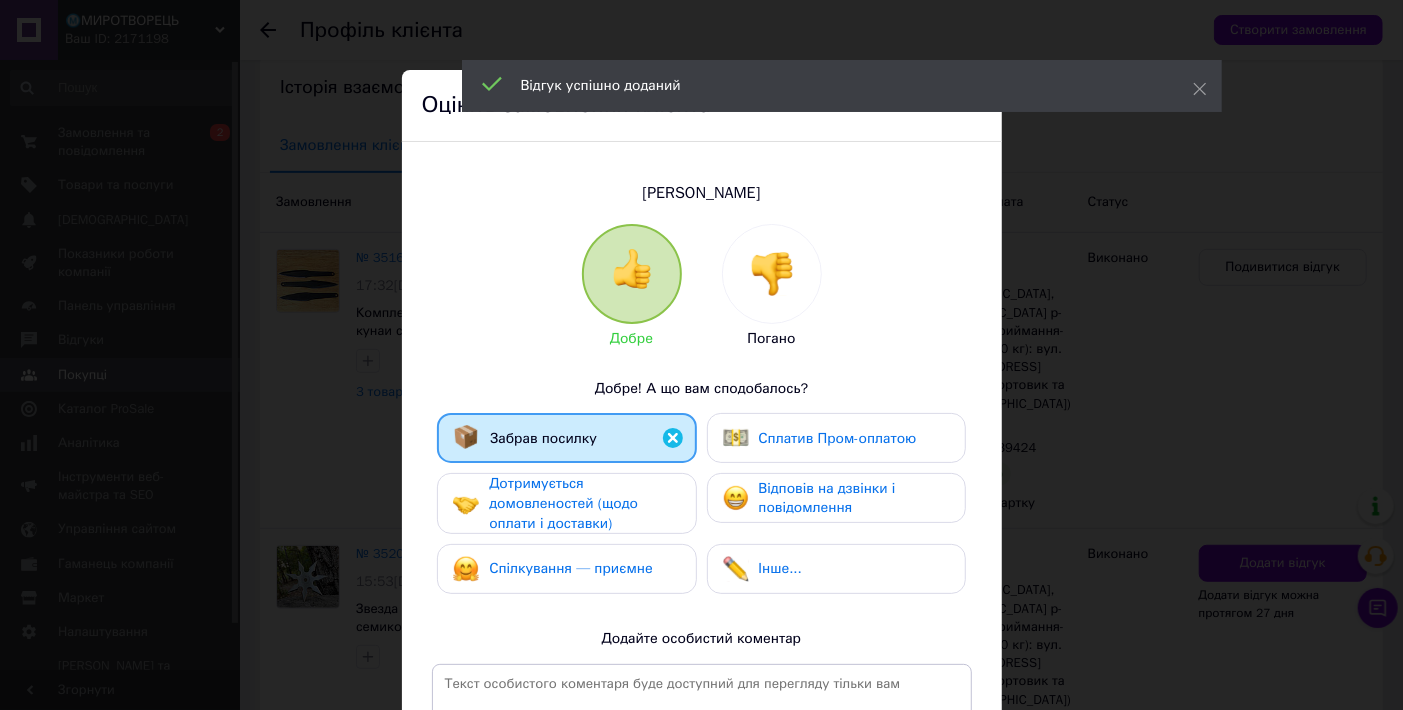click on "Відповів на дзвінки і повідомлення" at bounding box center [827, 498] 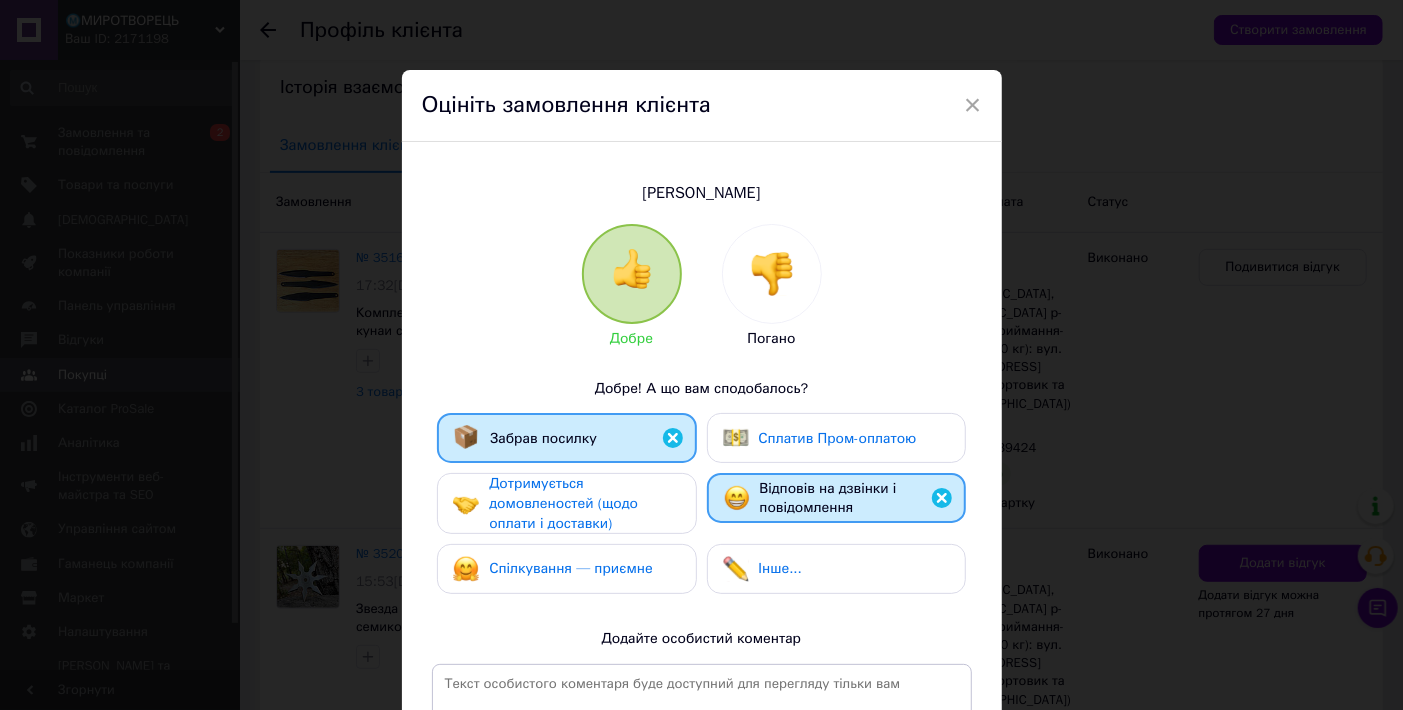 click on "Дотримується домовленостей (щодо оплати і доставки)" at bounding box center [563, 503] 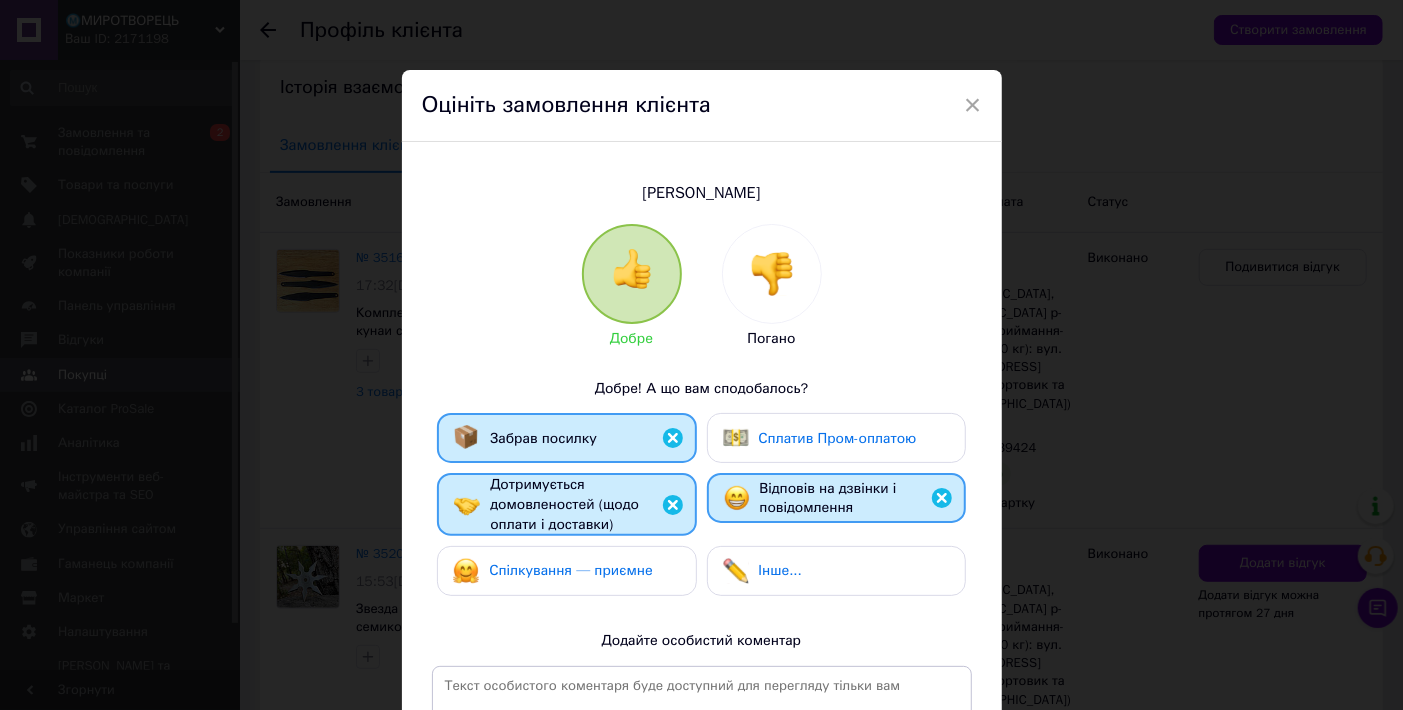 click on "Спілкування — приємне" at bounding box center [571, 570] 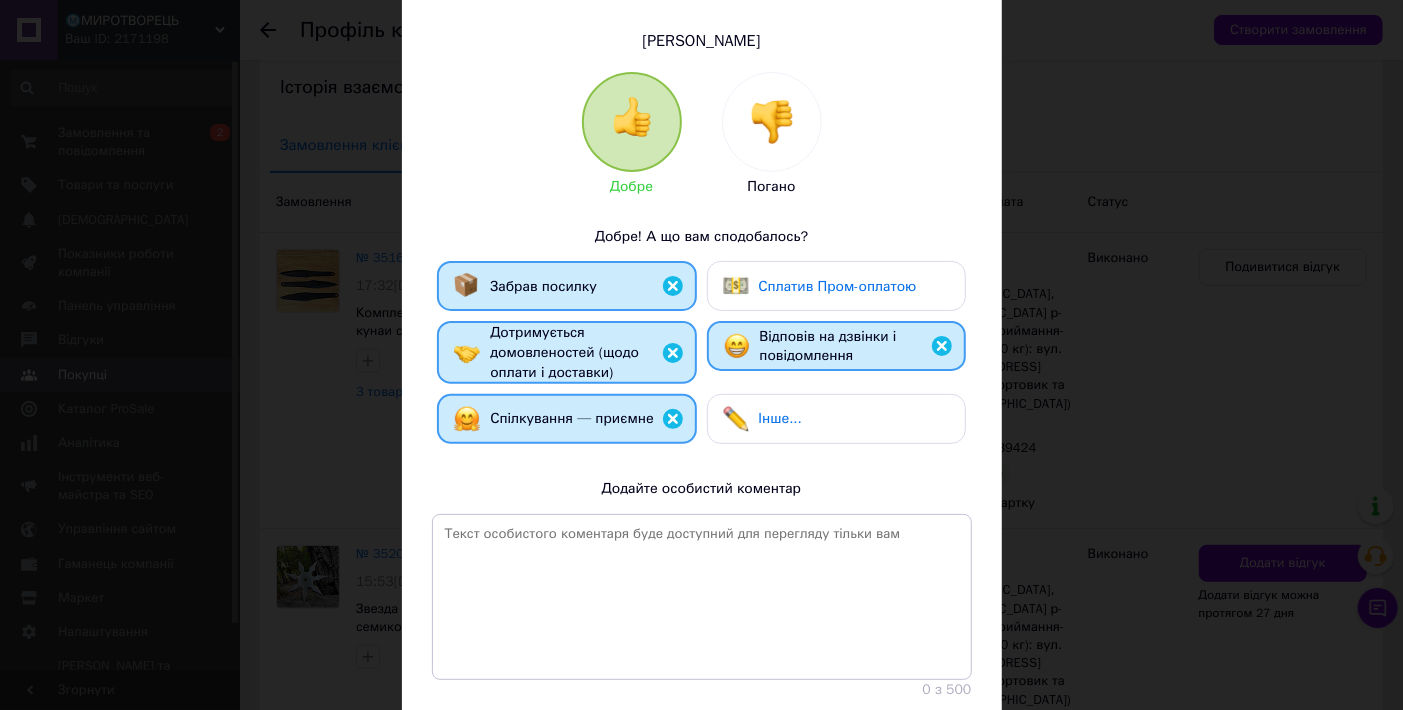 scroll, scrollTop: 287, scrollLeft: 0, axis: vertical 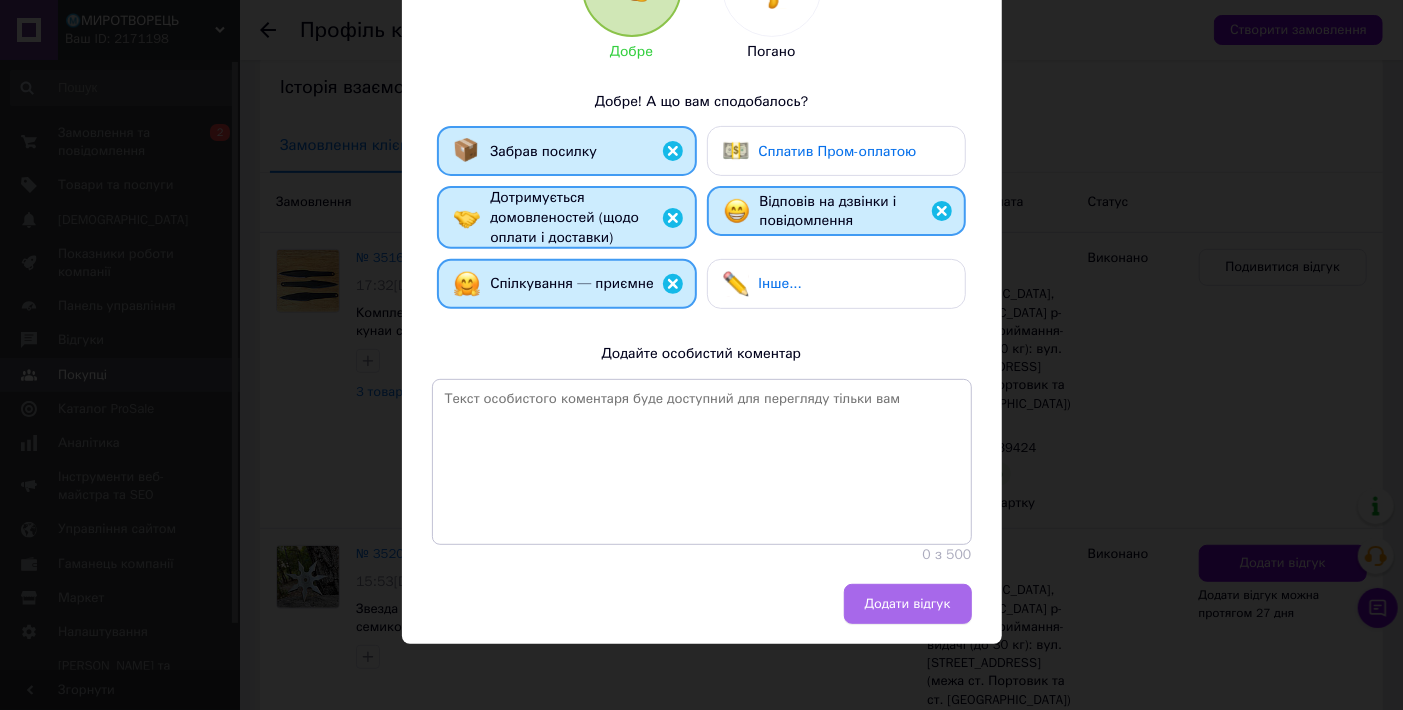 click on "Додати відгук" at bounding box center [908, 604] 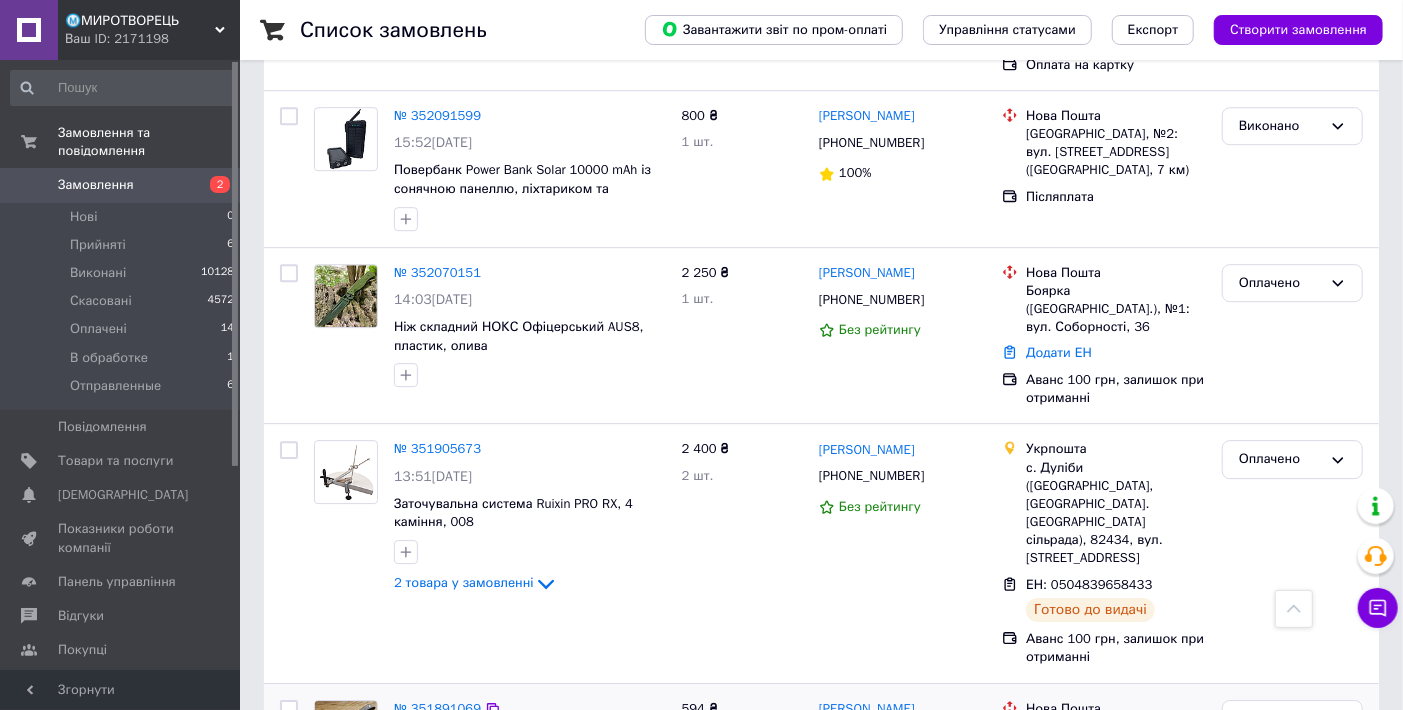 scroll, scrollTop: 3333, scrollLeft: 0, axis: vertical 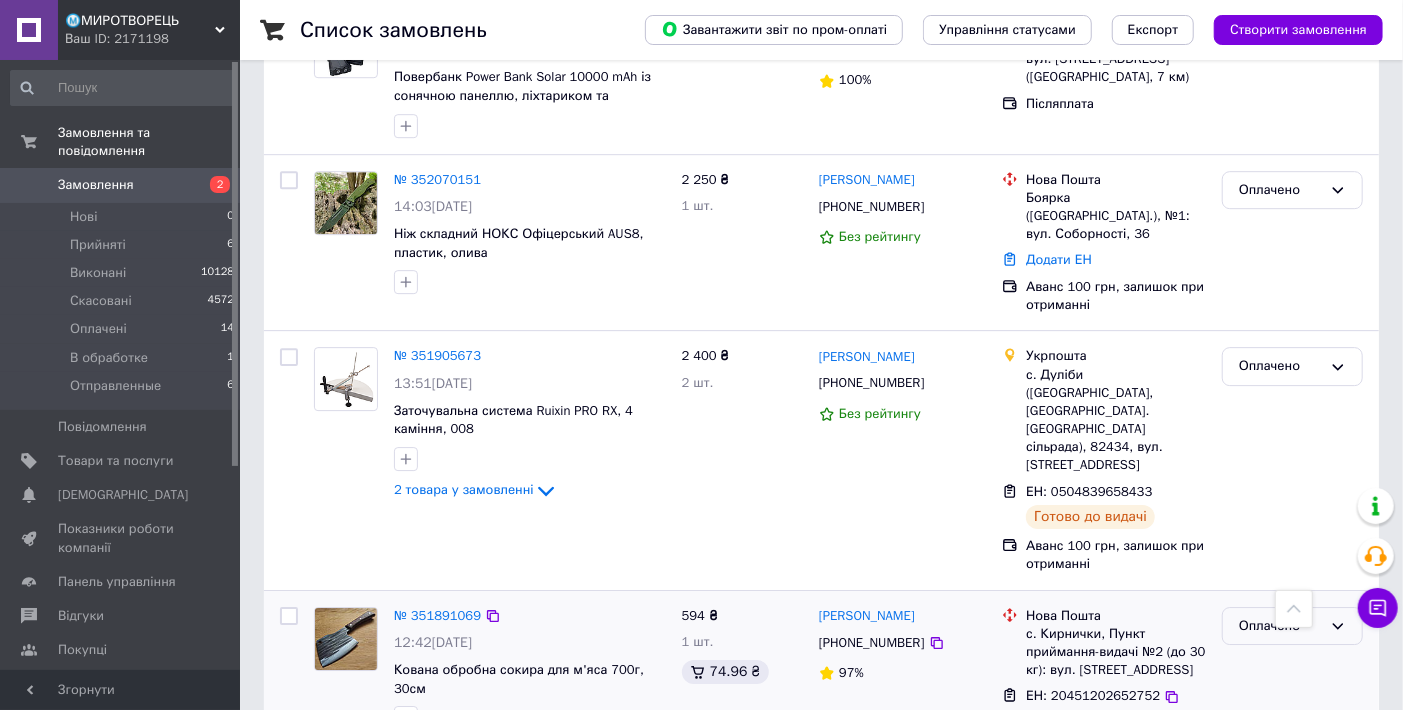 click on "Оплачено" at bounding box center (1280, 626) 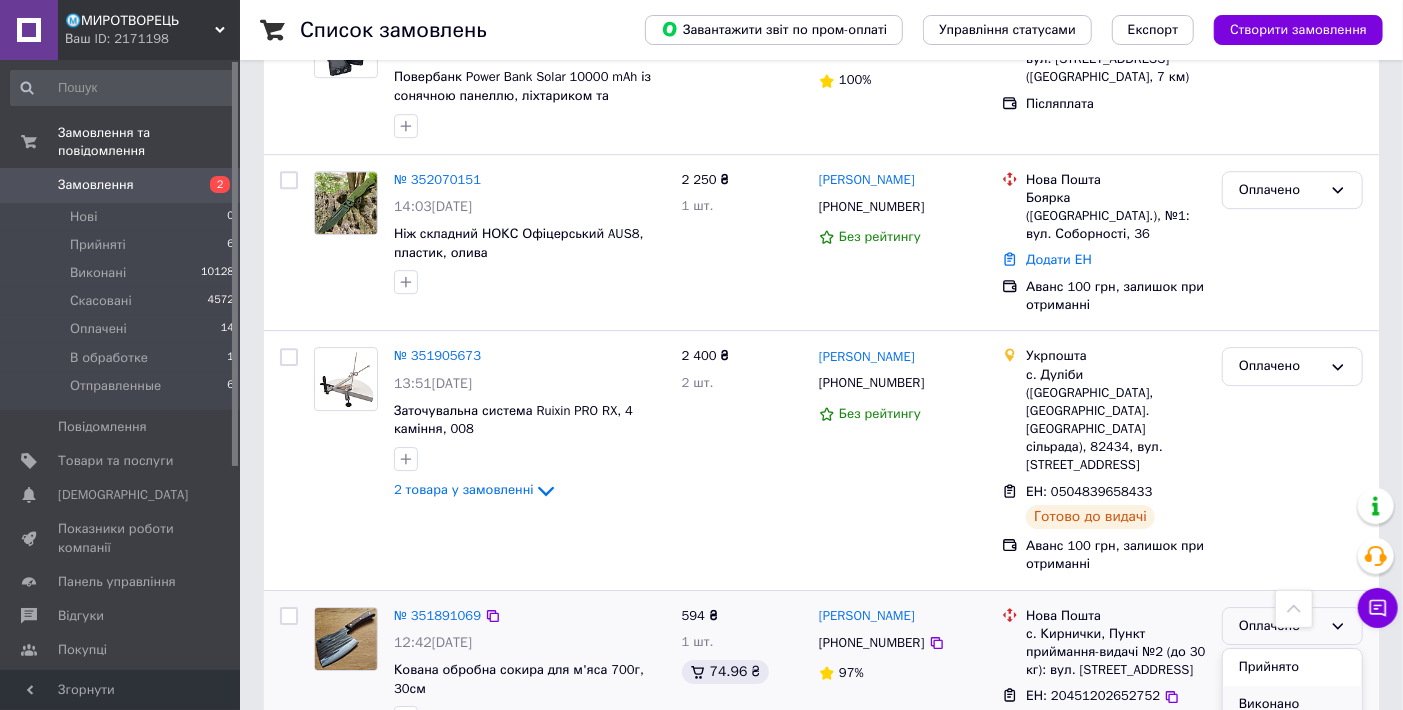 click on "Виконано" at bounding box center [1292, 704] 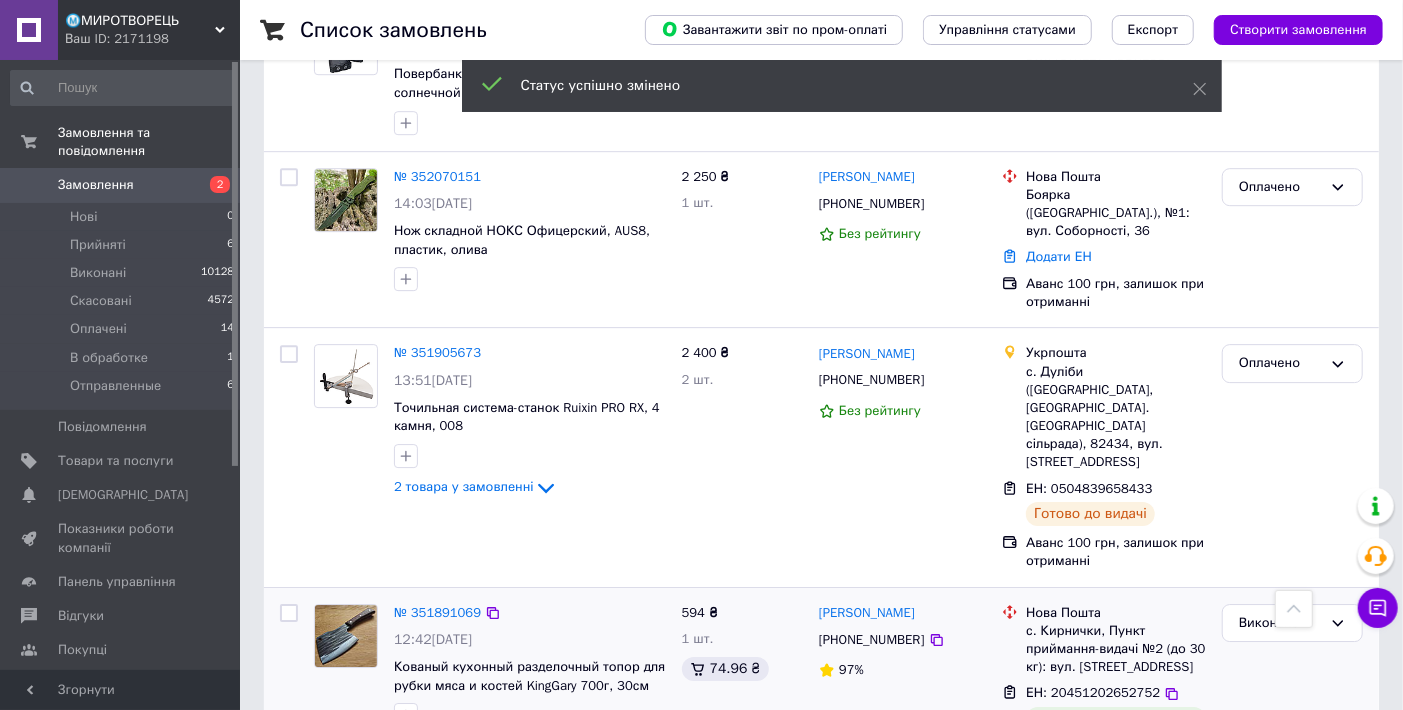 scroll, scrollTop: 3388, scrollLeft: 0, axis: vertical 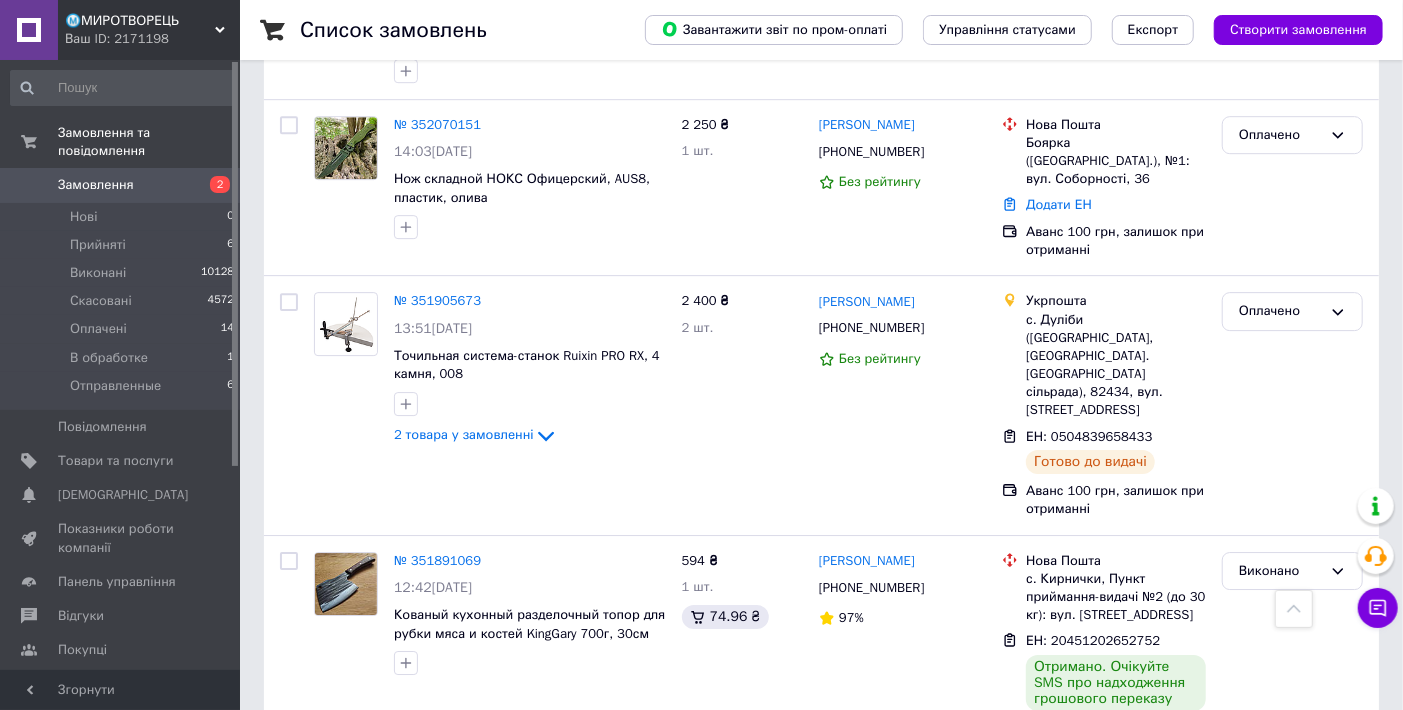 click on "2" at bounding box center (327, 985) 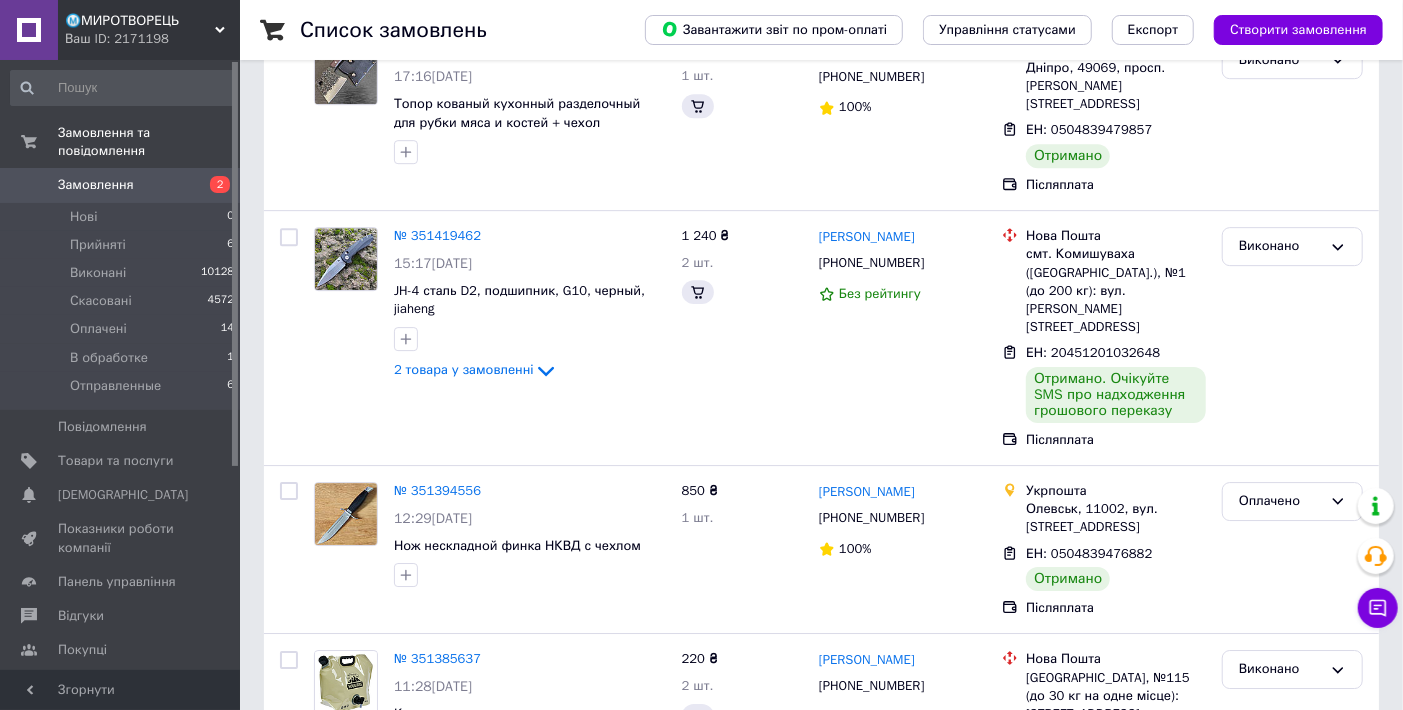 scroll, scrollTop: 0, scrollLeft: 0, axis: both 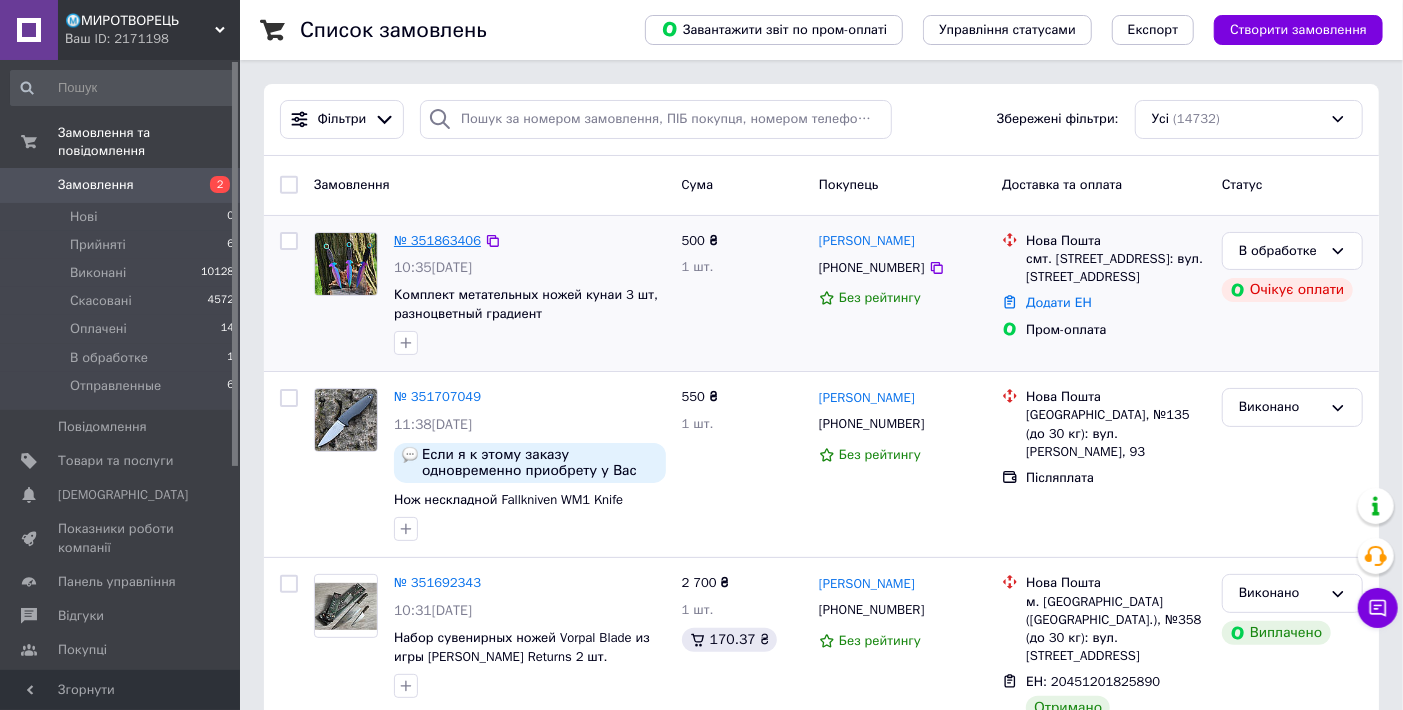 click on "№ 351863406" at bounding box center [437, 240] 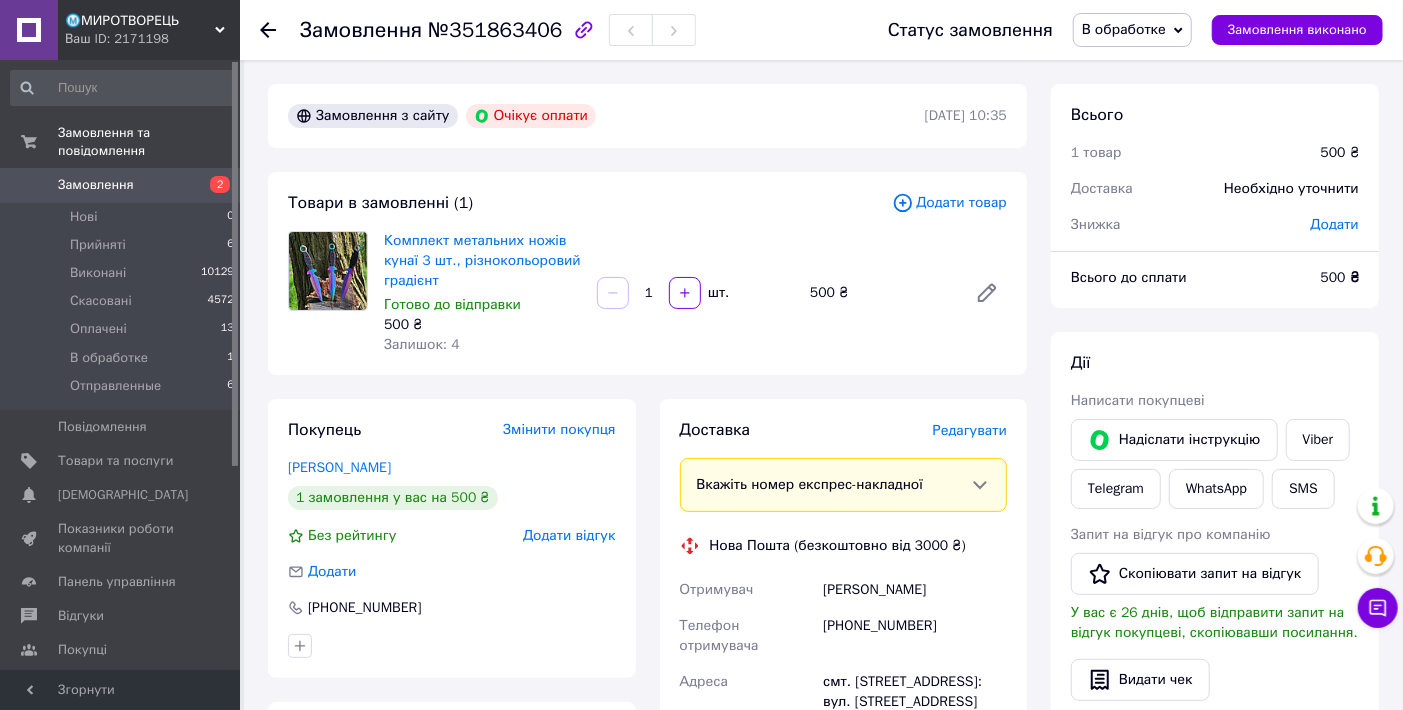 click on "В обработке" at bounding box center (1124, 29) 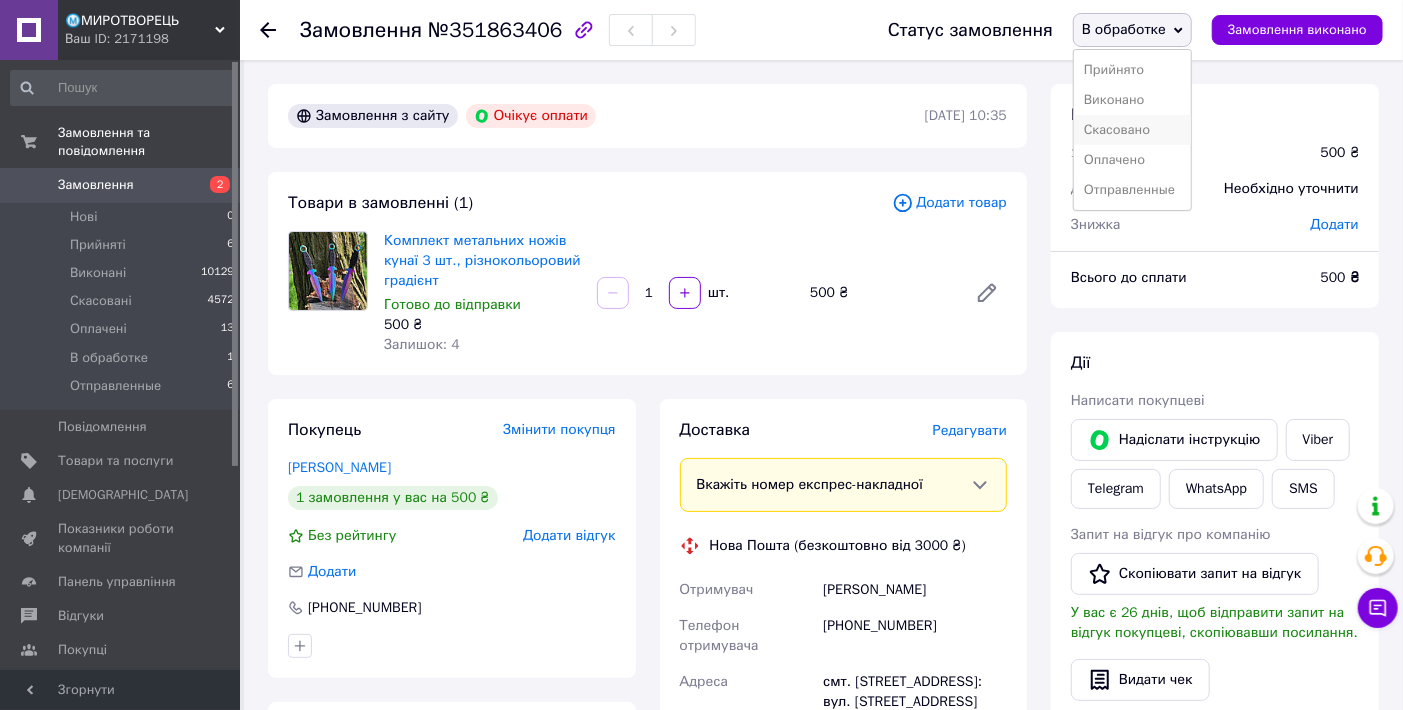 click on "Скасовано" at bounding box center [1132, 130] 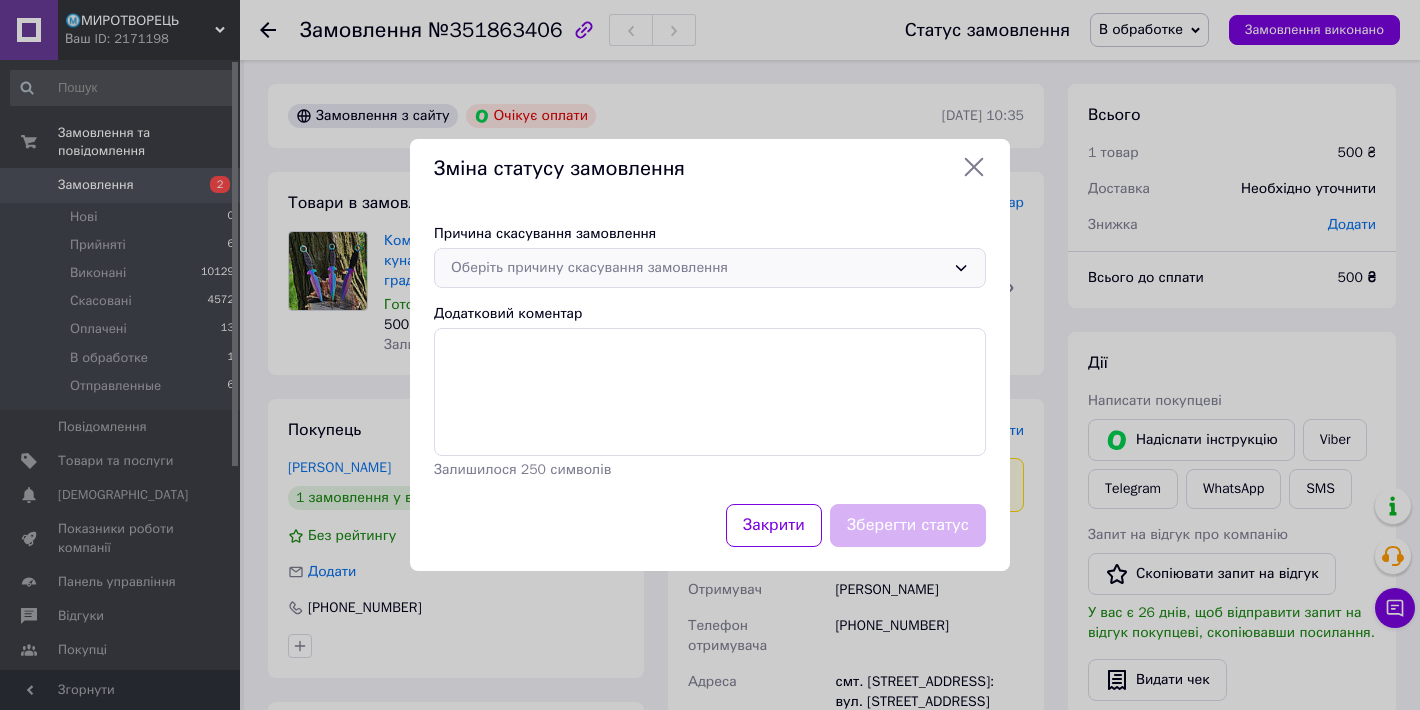 click on "Оберіть причину скасування замовлення" at bounding box center [710, 268] 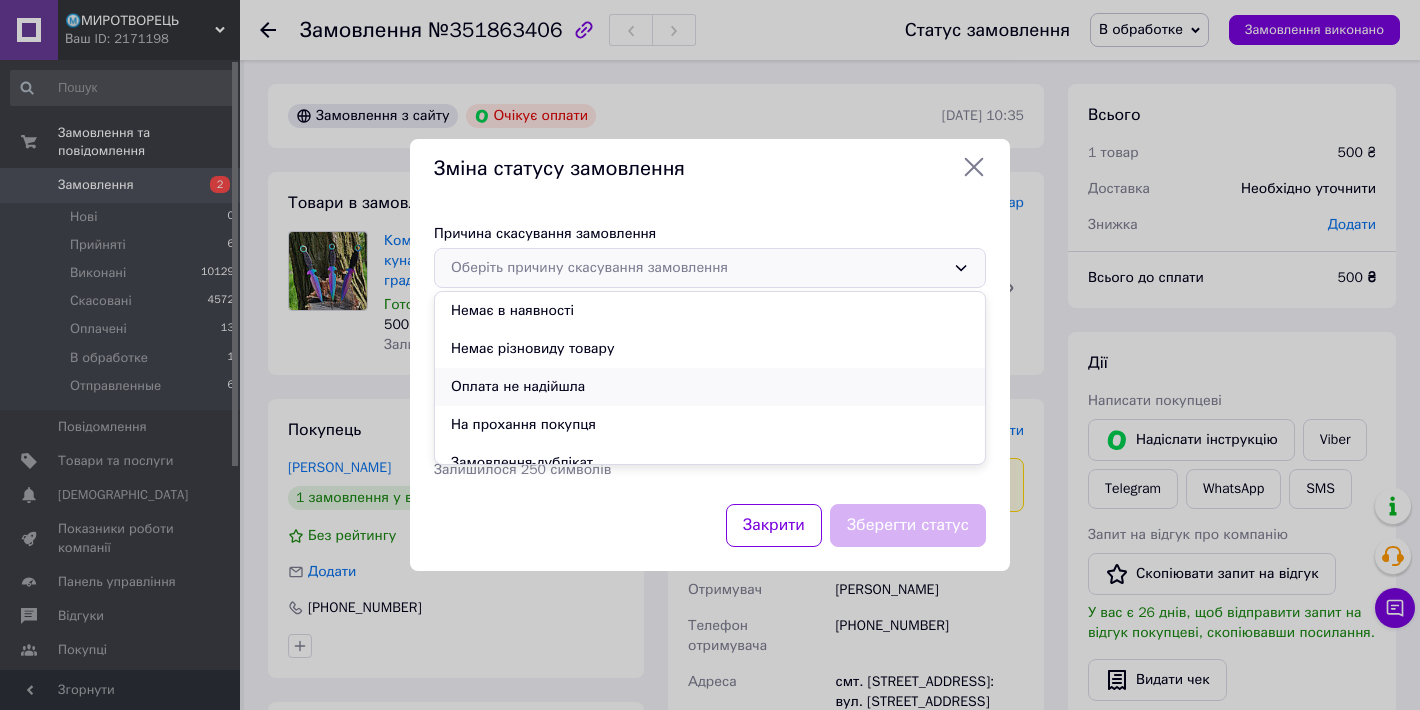 click on "Оплата не надійшла" at bounding box center (710, 387) 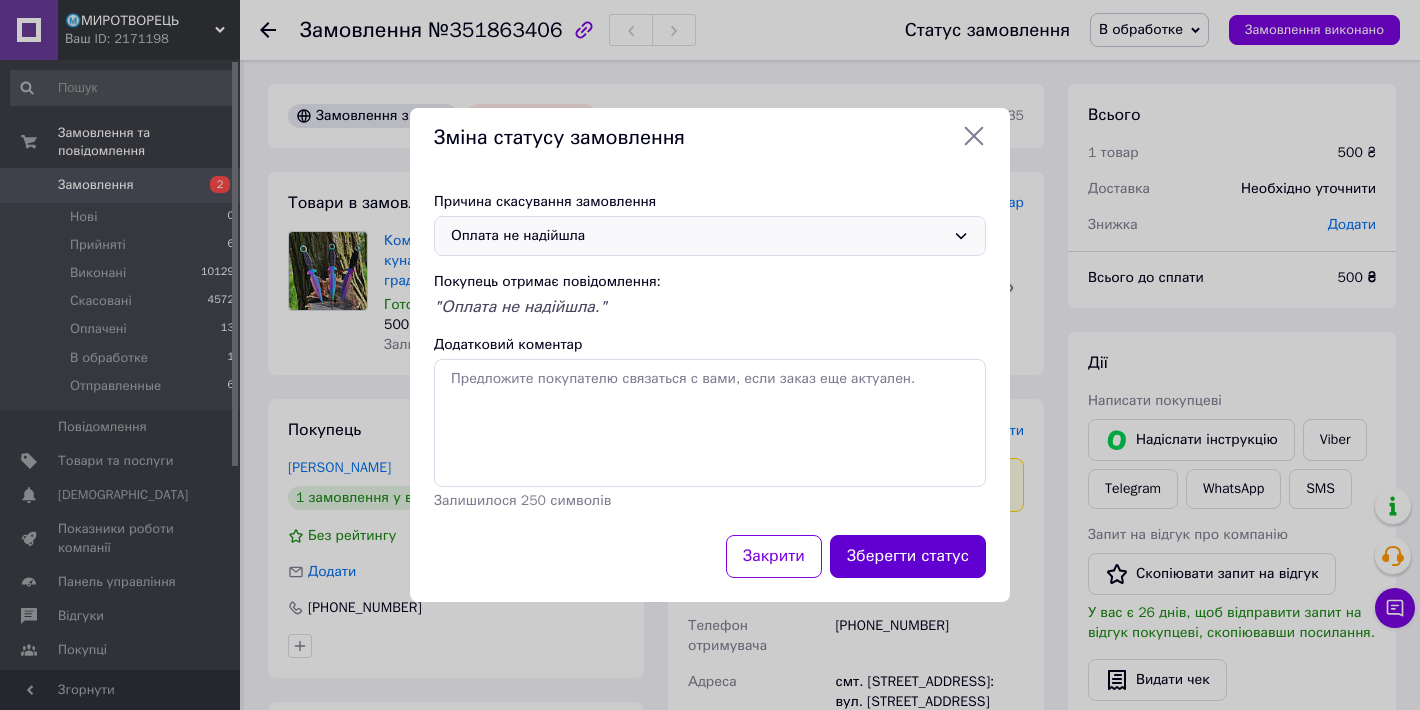 click on "Зберегти статус" at bounding box center [908, 556] 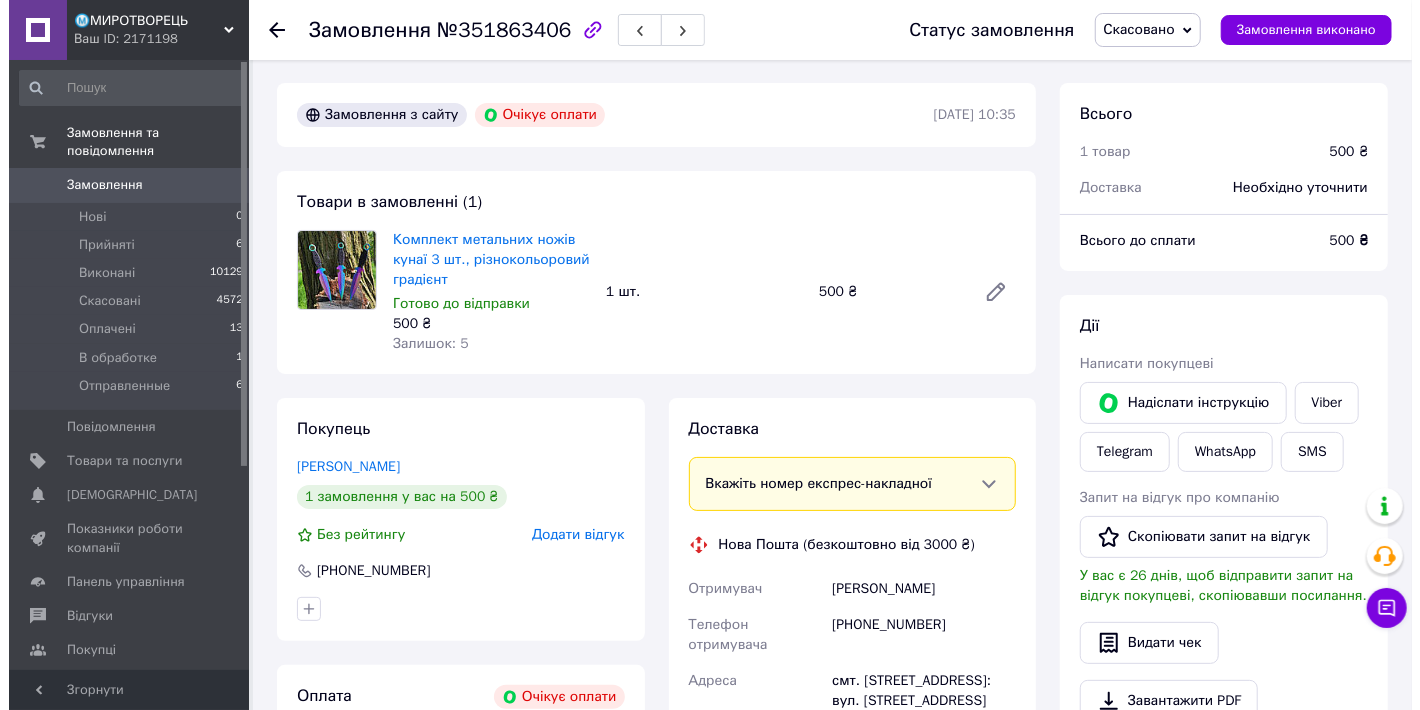 scroll, scrollTop: 223, scrollLeft: 0, axis: vertical 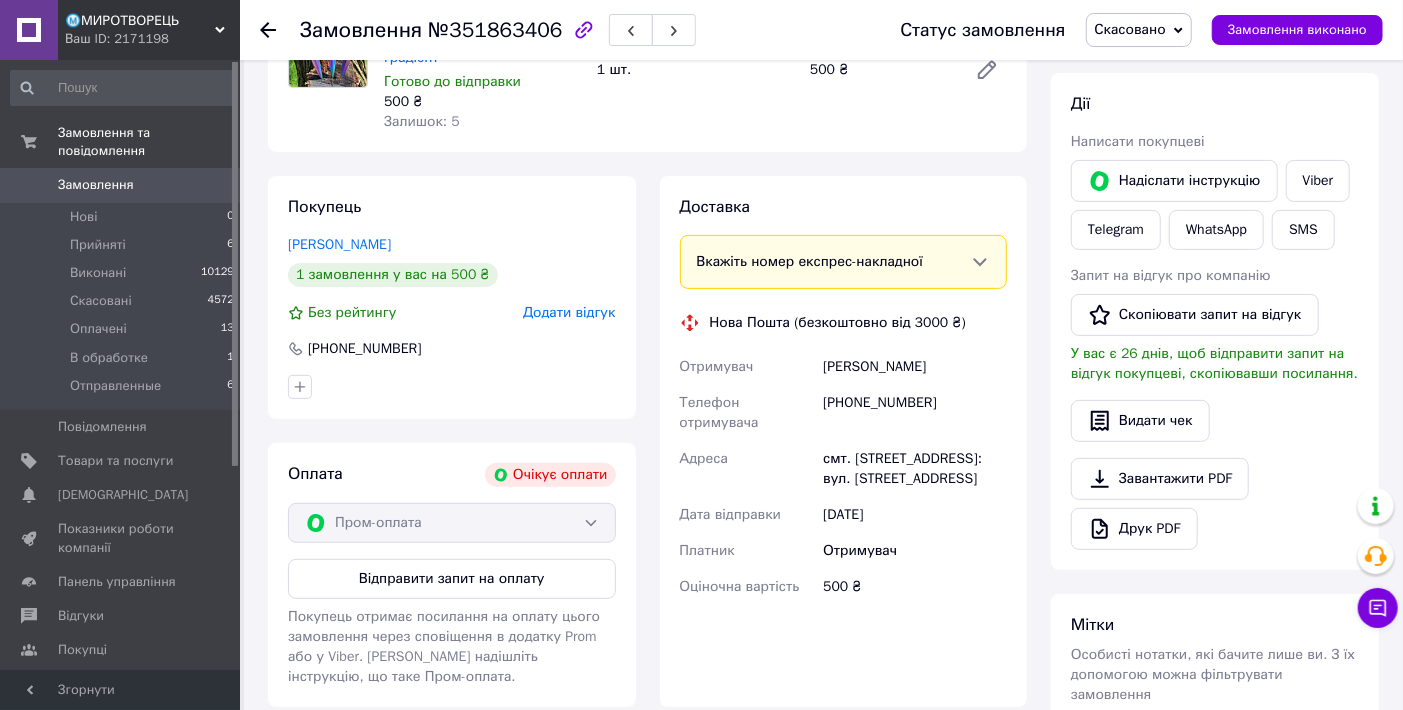 click on "Додати відгук" at bounding box center (569, 312) 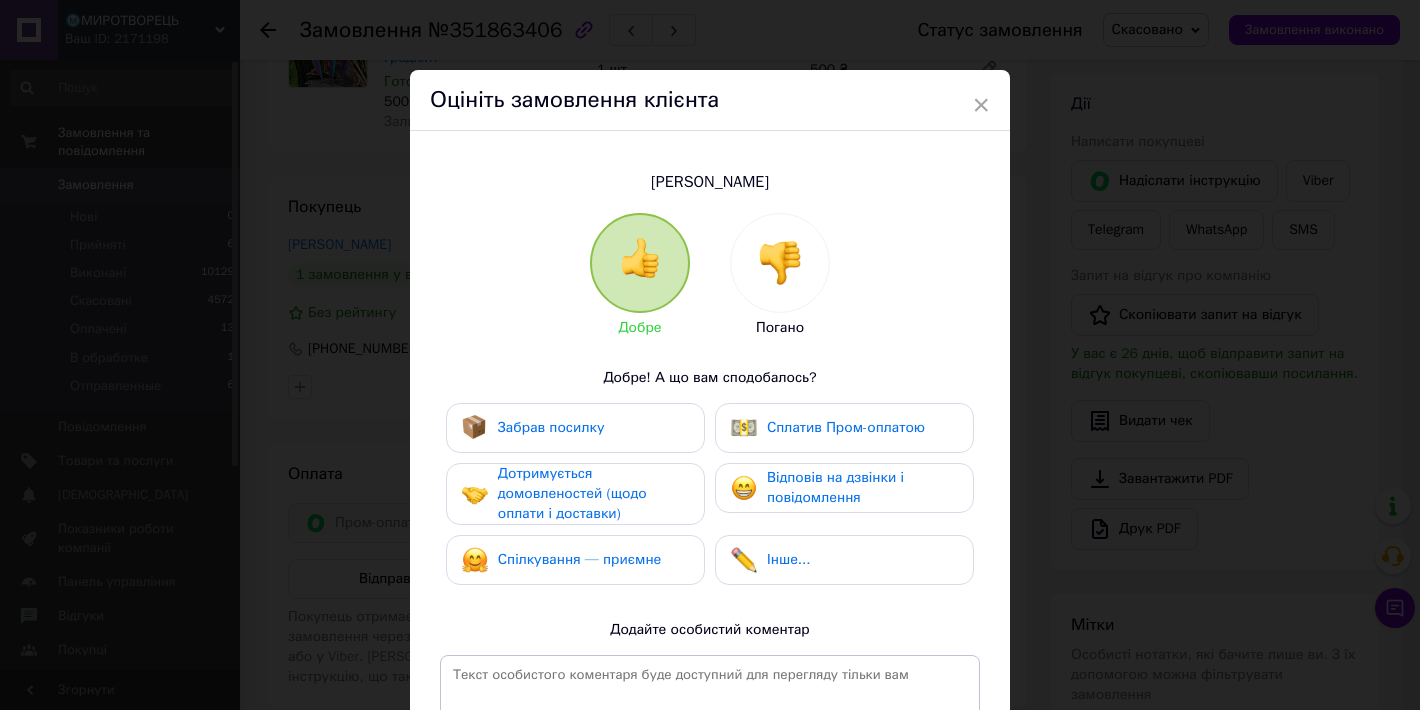 click at bounding box center [780, 263] 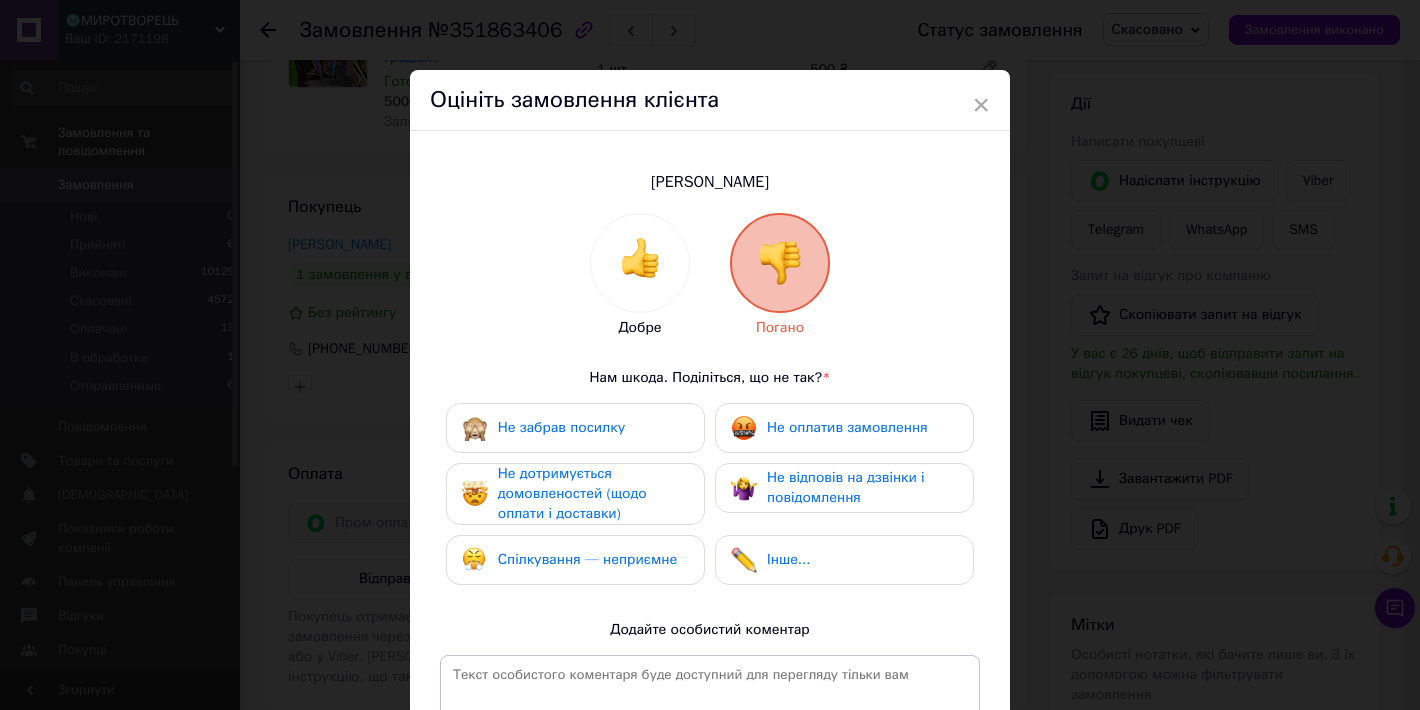 click on "Не забрав посилку" at bounding box center [575, 428] 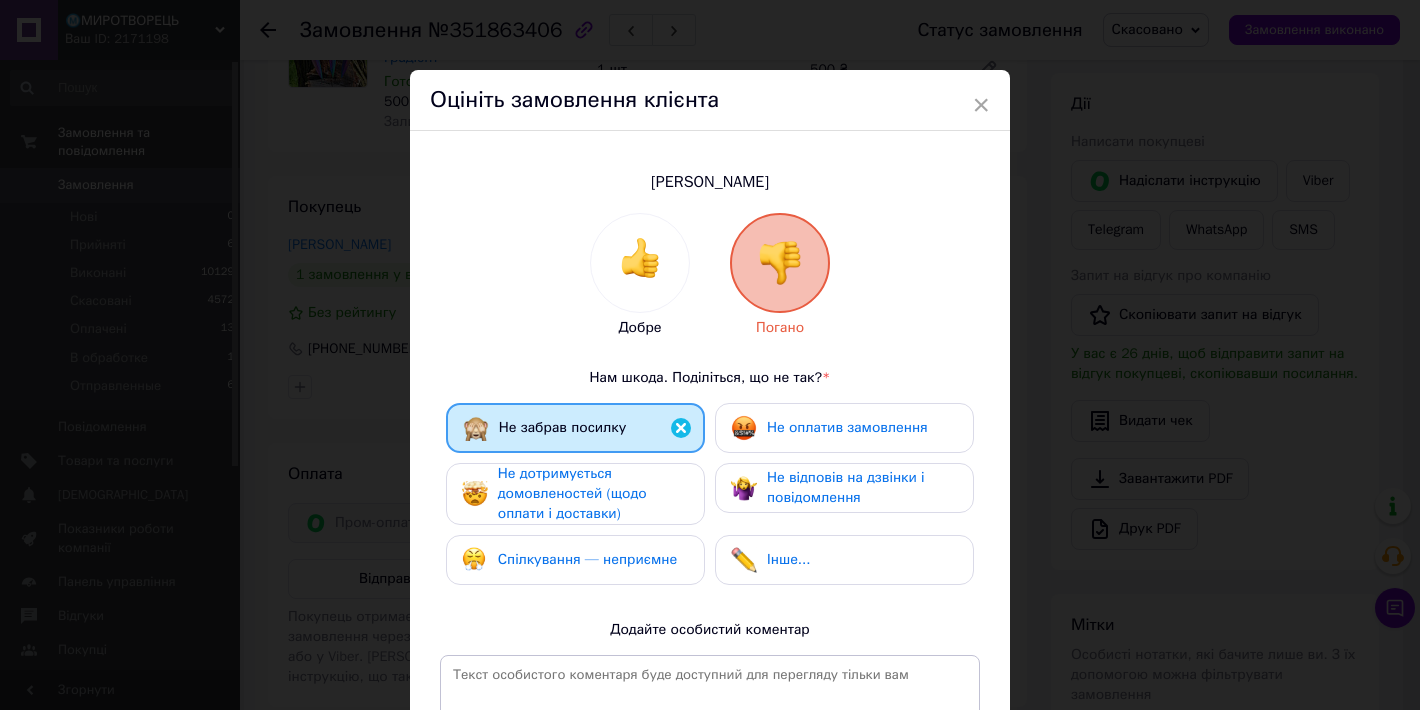 click on "Не оплатив замовлення" at bounding box center [847, 427] 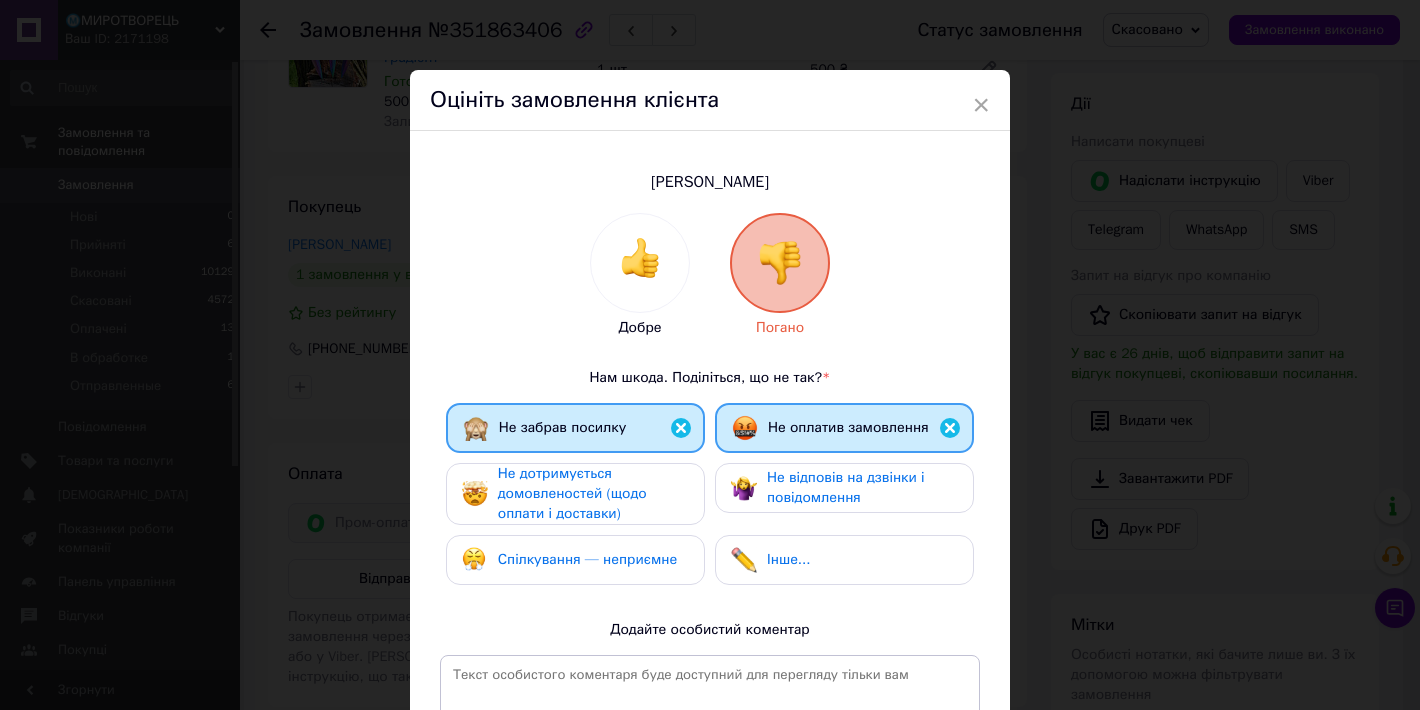 click on "Не дотримується домовленостей (щодо оплати і доставки)" at bounding box center [593, 494] 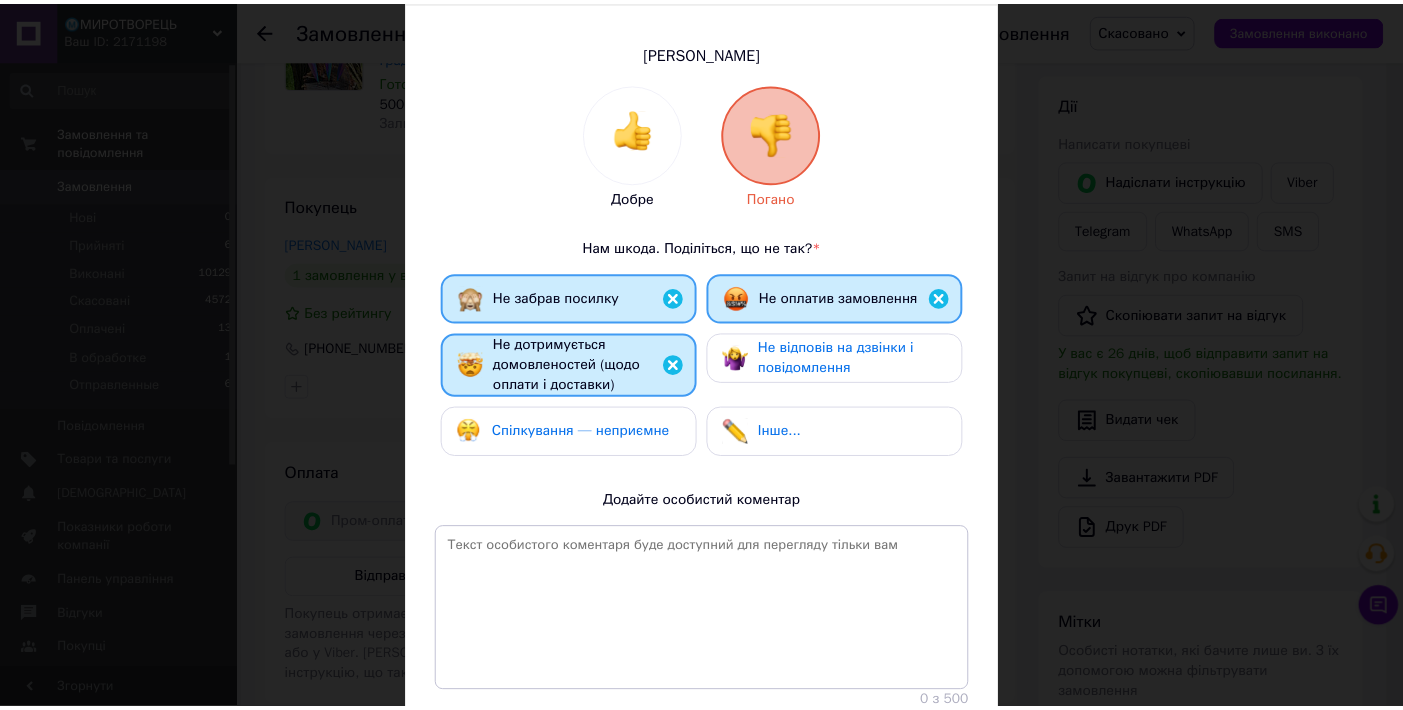 scroll, scrollTop: 278, scrollLeft: 0, axis: vertical 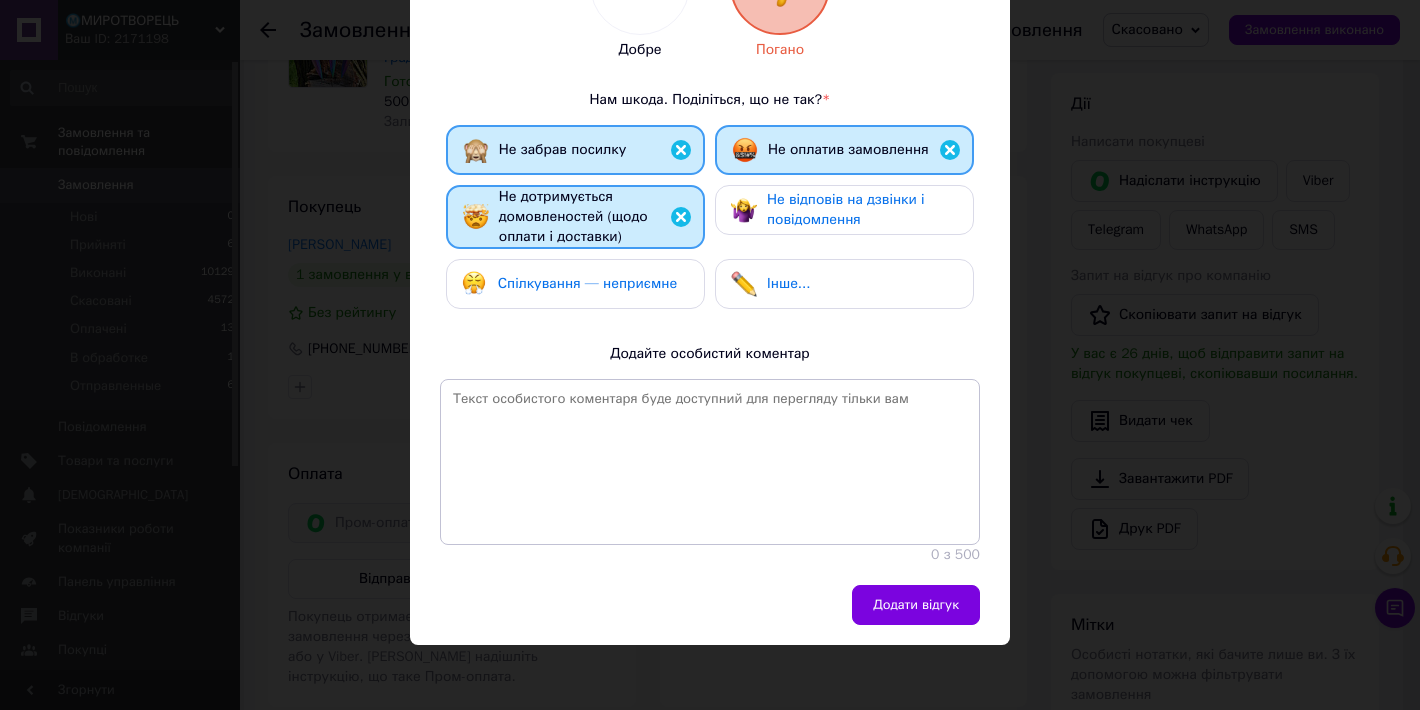 click on "Не відповів на дзвінки і повідомлення" at bounding box center [846, 209] 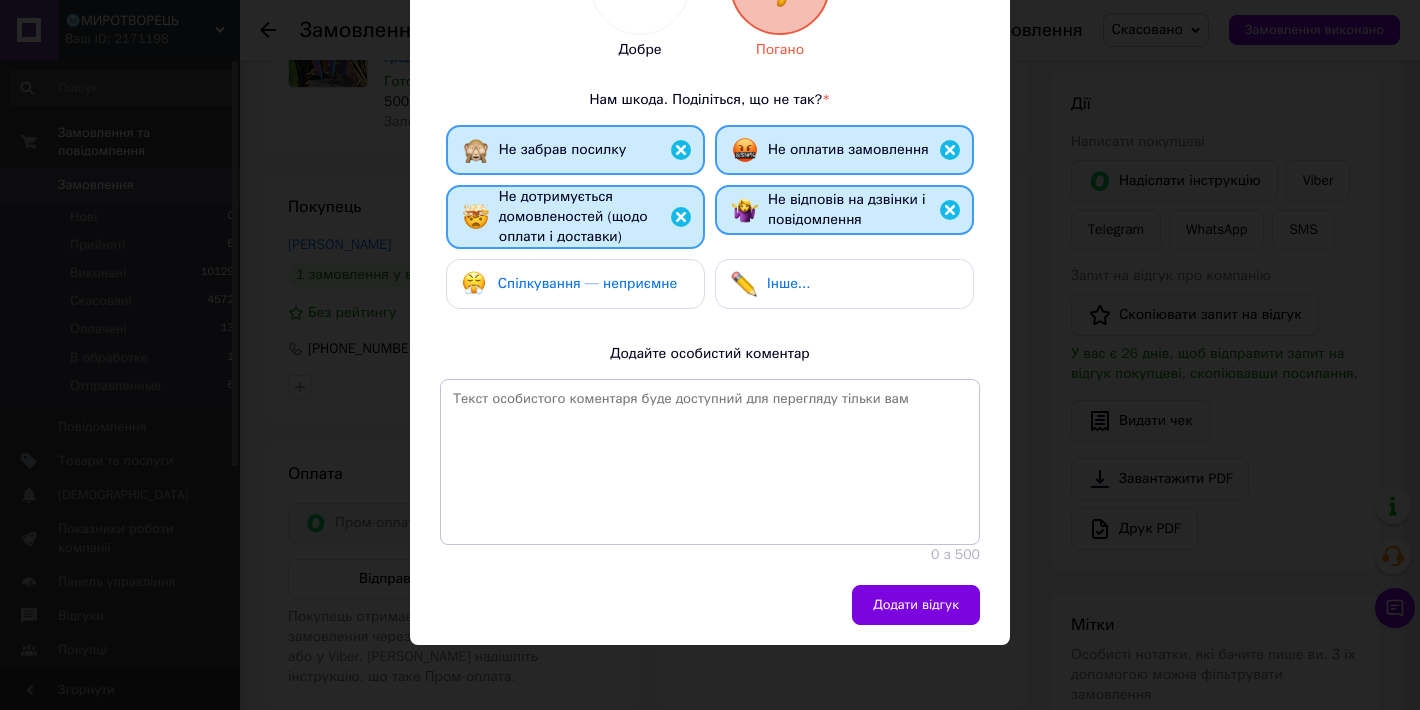click on "Не оплатив замовлення" at bounding box center [848, 149] 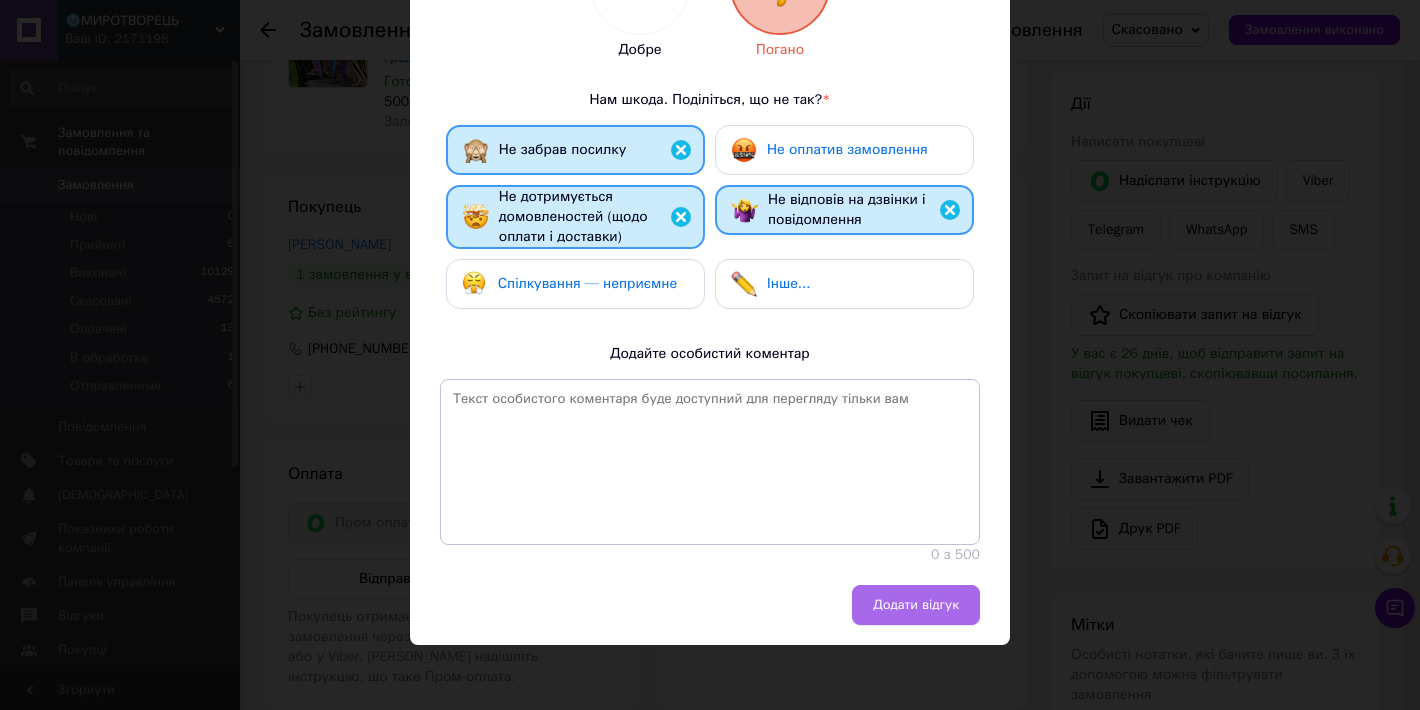 click on "Додати відгук" at bounding box center [916, 605] 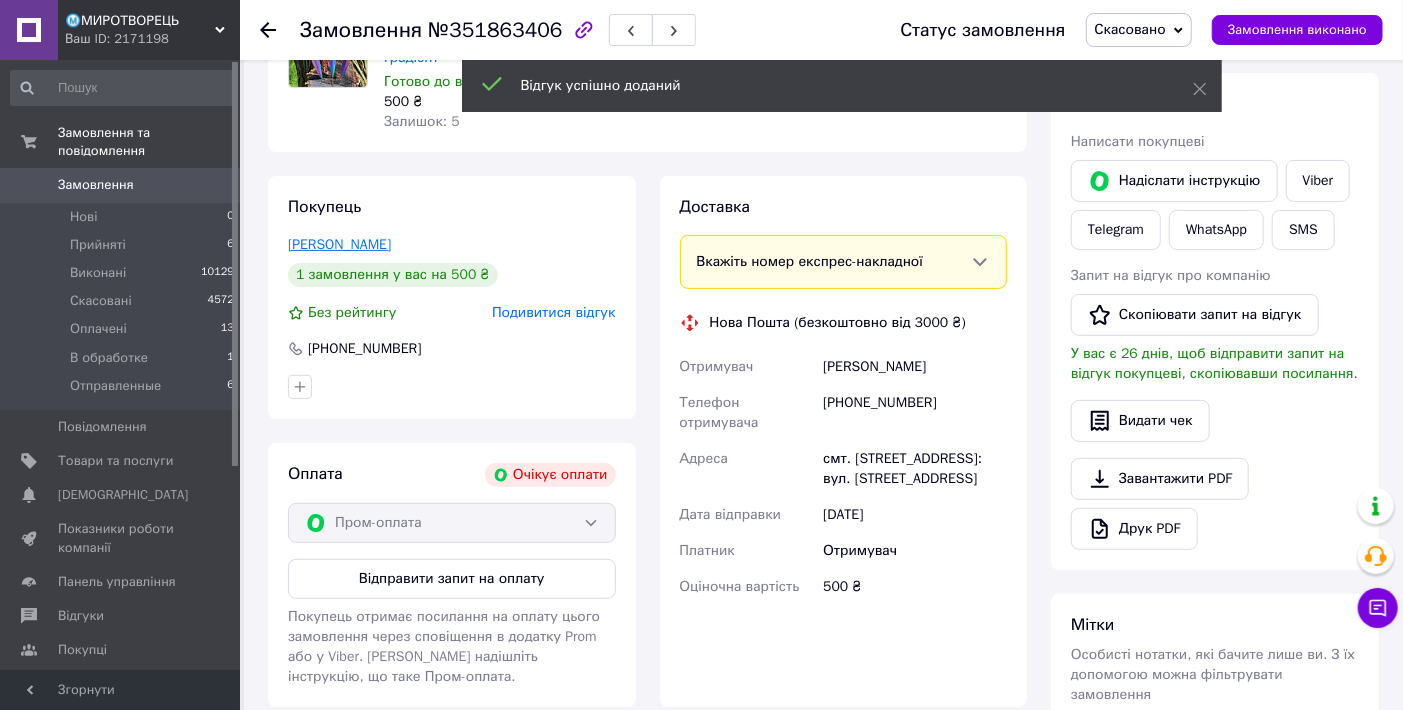 click on "[PERSON_NAME]" at bounding box center (339, 244) 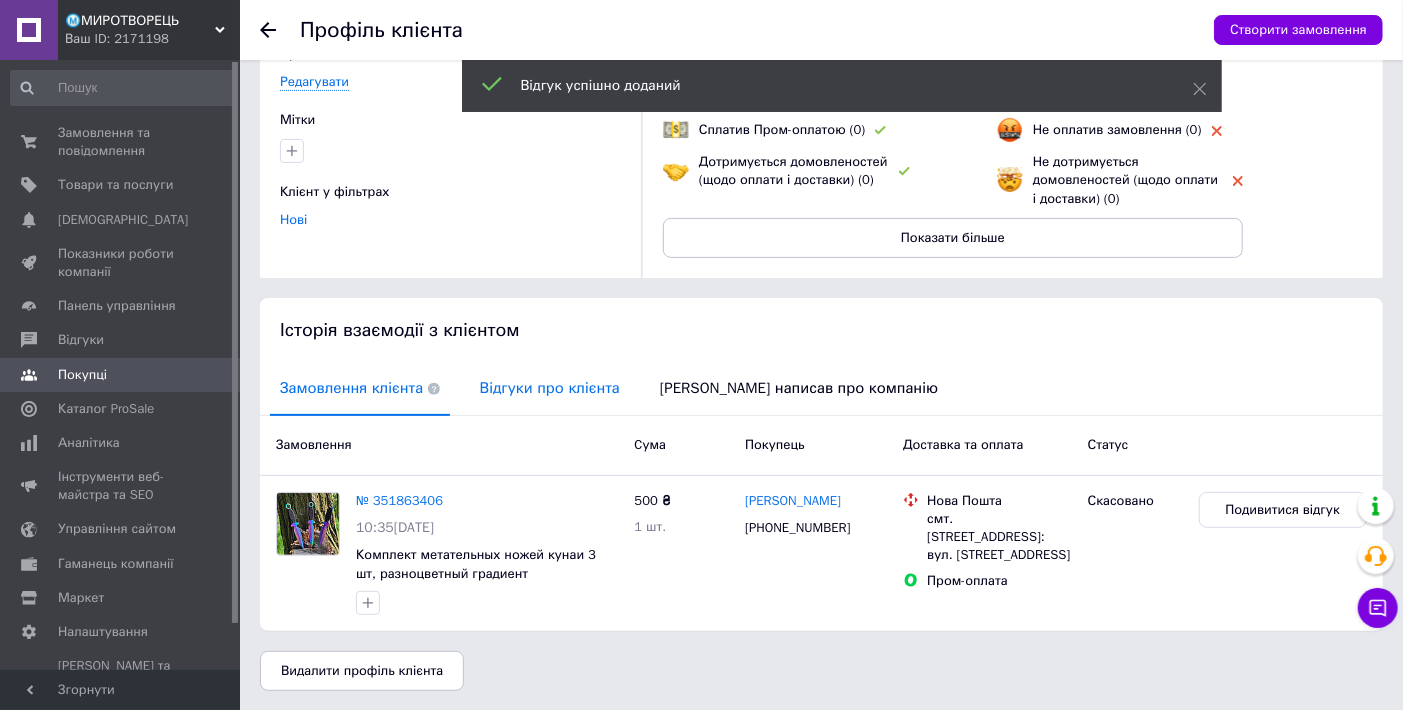 click on "Відгуки про клієнта" at bounding box center [550, 388] 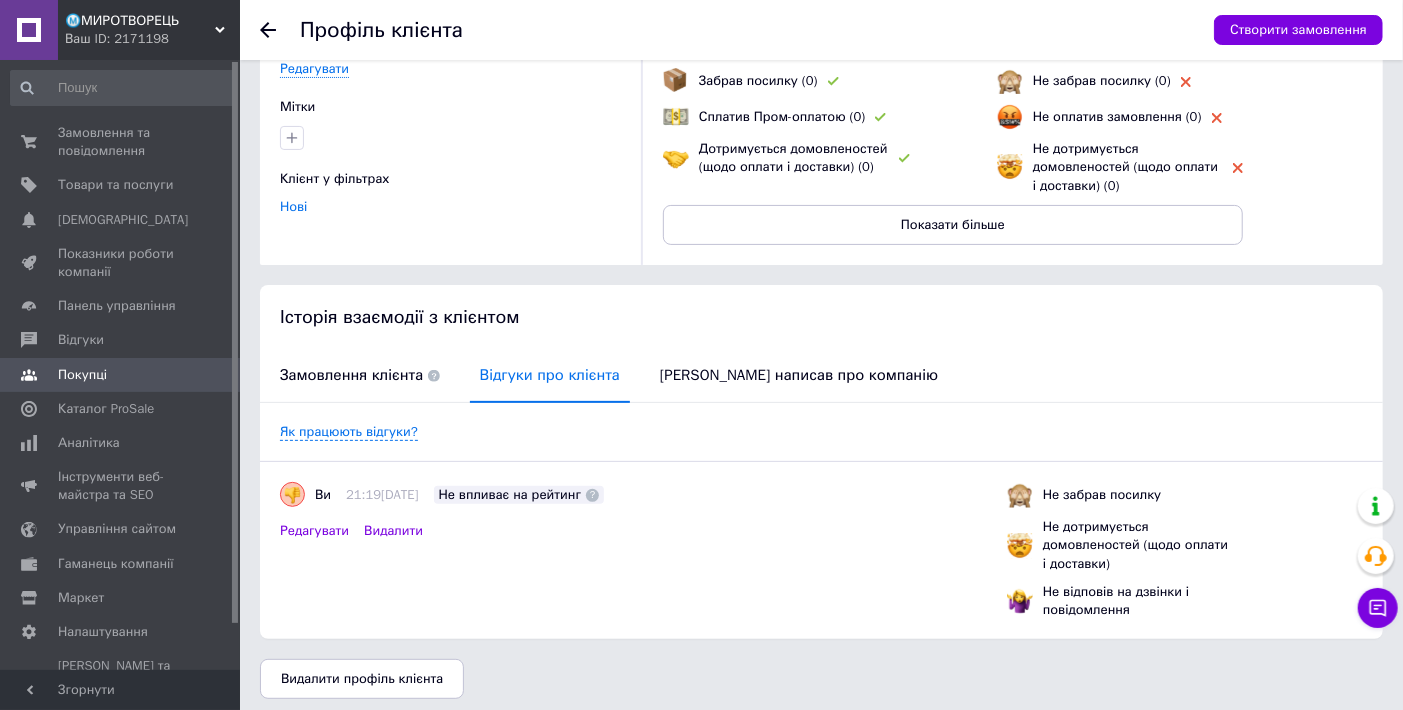 scroll, scrollTop: 178, scrollLeft: 0, axis: vertical 